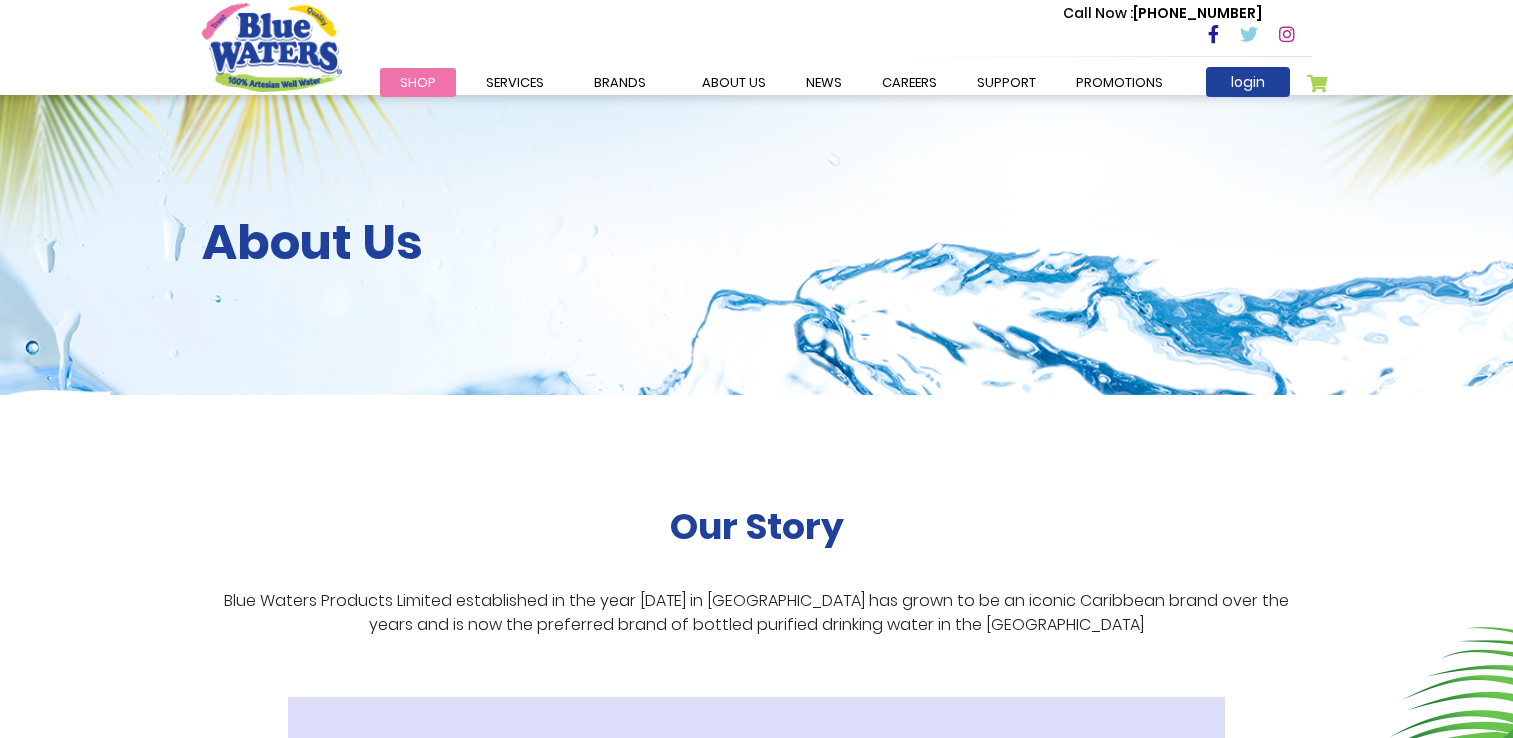 scroll, scrollTop: 0, scrollLeft: 0, axis: both 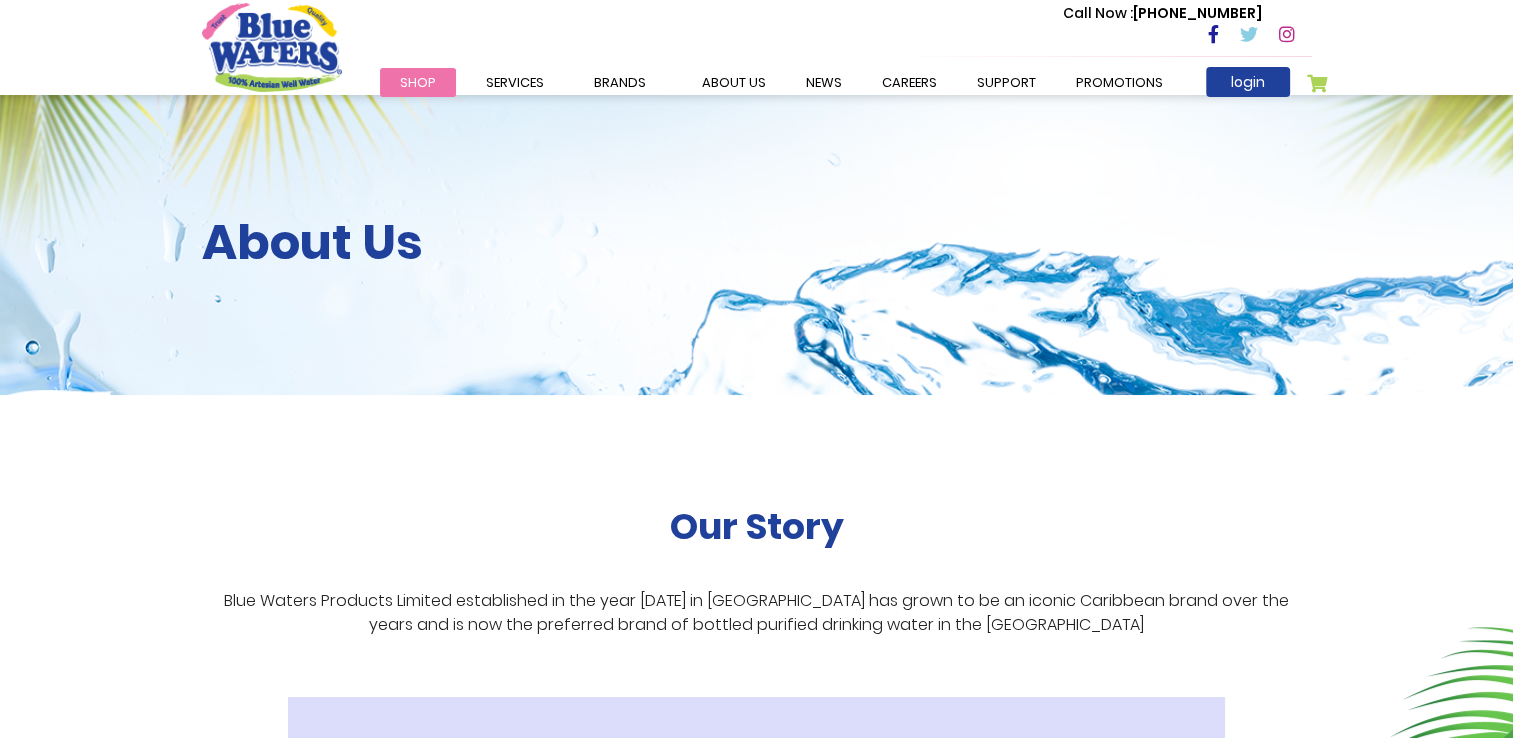 click on "Our Story
Blue Waters Products Limited established in the year [DATE] in [GEOGRAPHIC_DATA] has grown to be an iconic Caribbean brand over the years and is now the preferred brand of bottled purified drinking water in the [GEOGRAPHIC_DATA]" at bounding box center [757, 850] 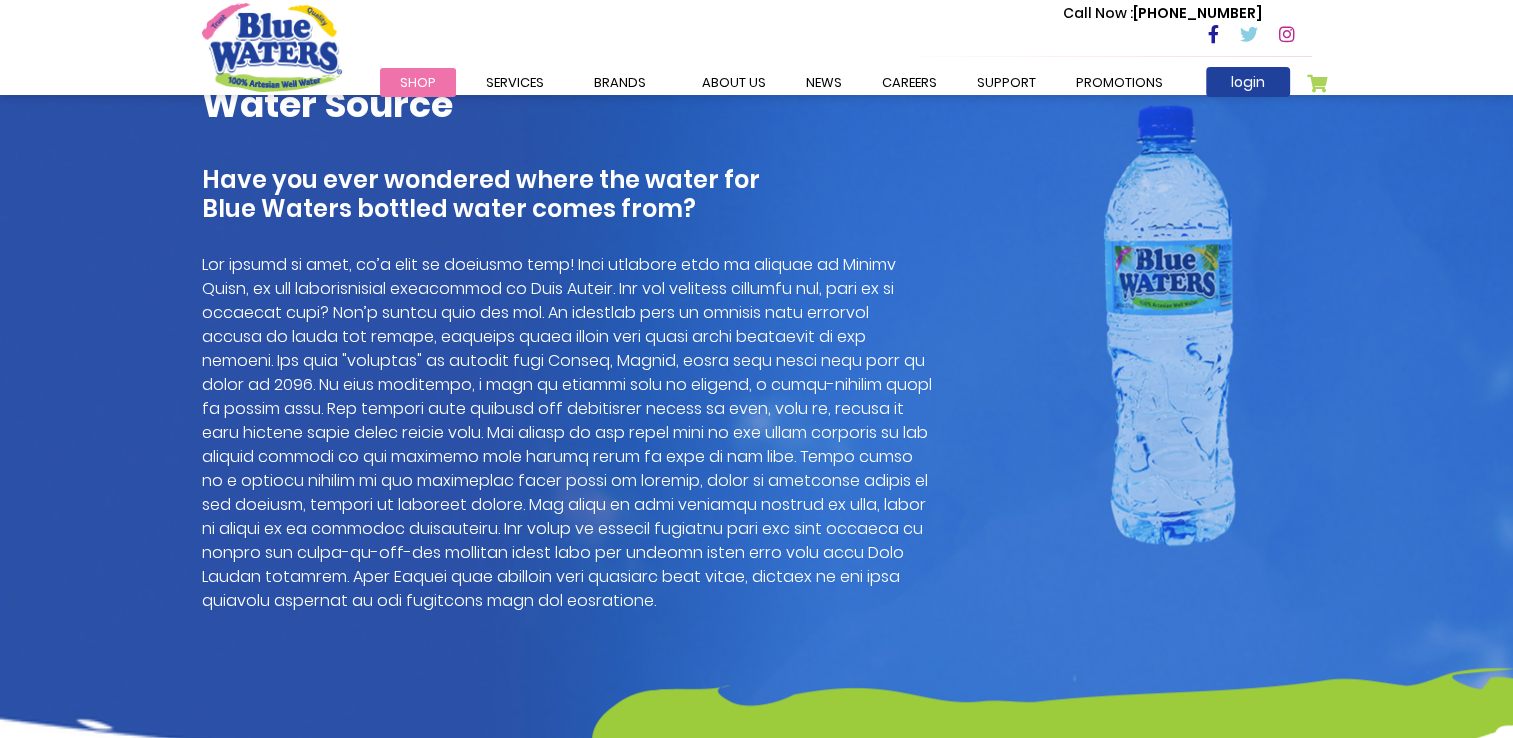 scroll, scrollTop: 1500, scrollLeft: 0, axis: vertical 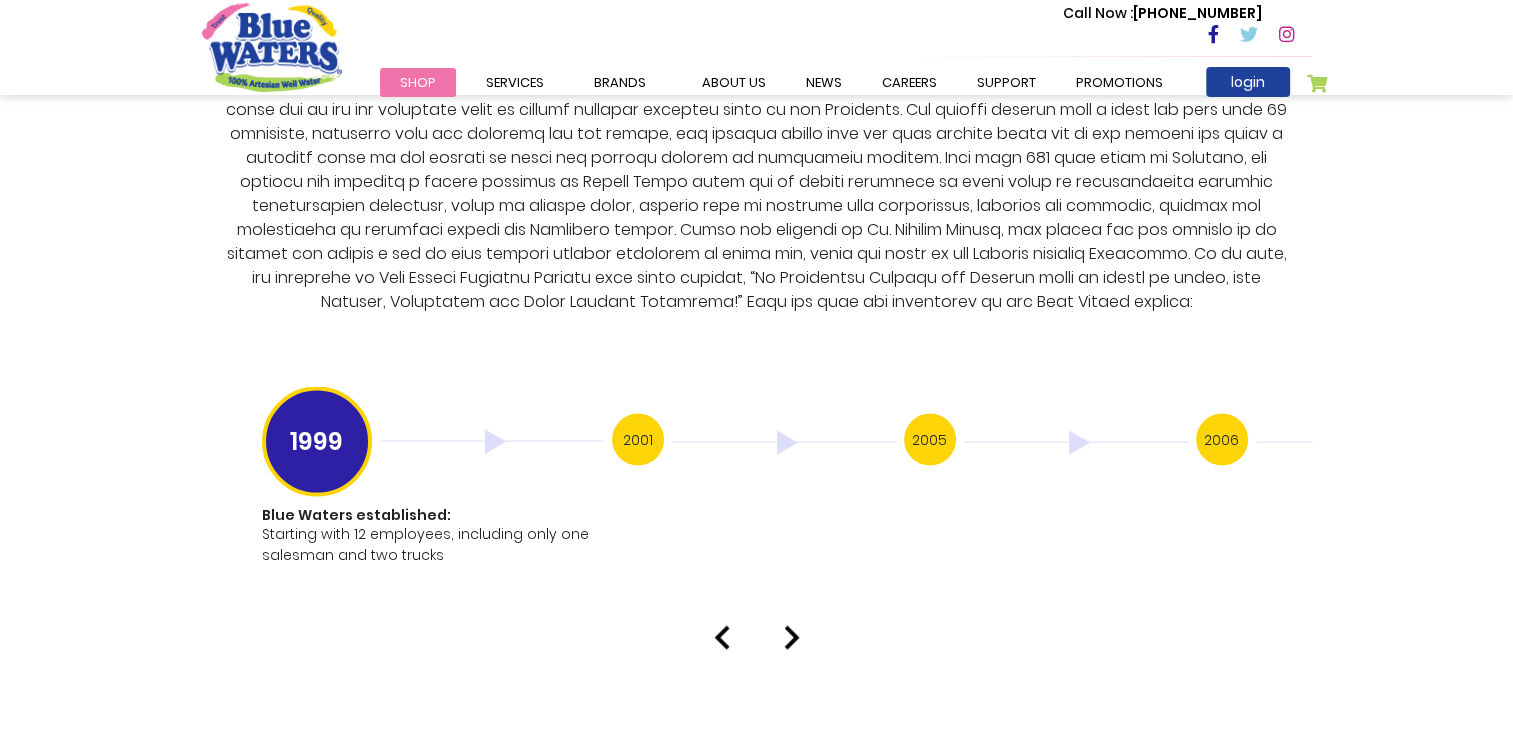 click on "2001" at bounding box center [638, 440] 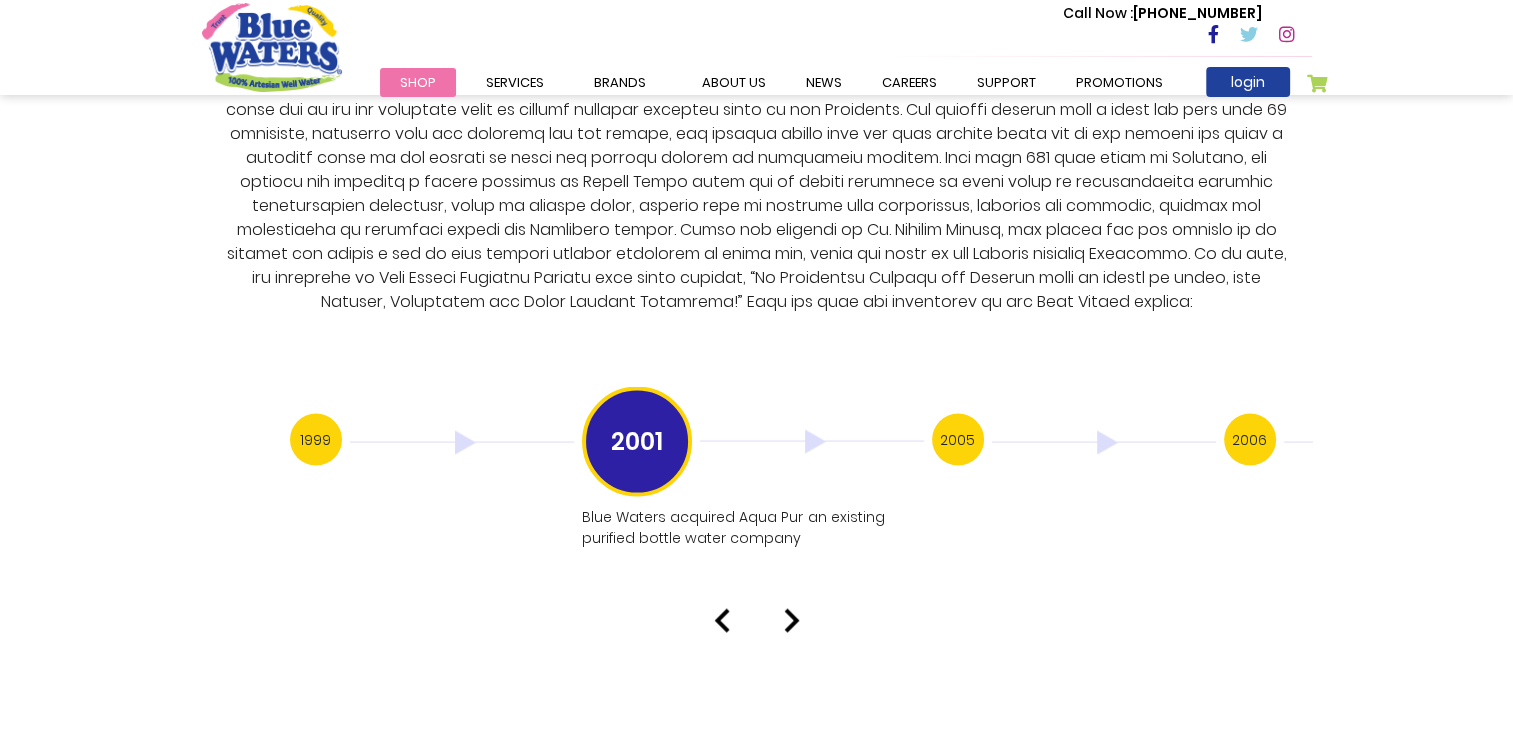 click on "1999" at bounding box center [316, 440] 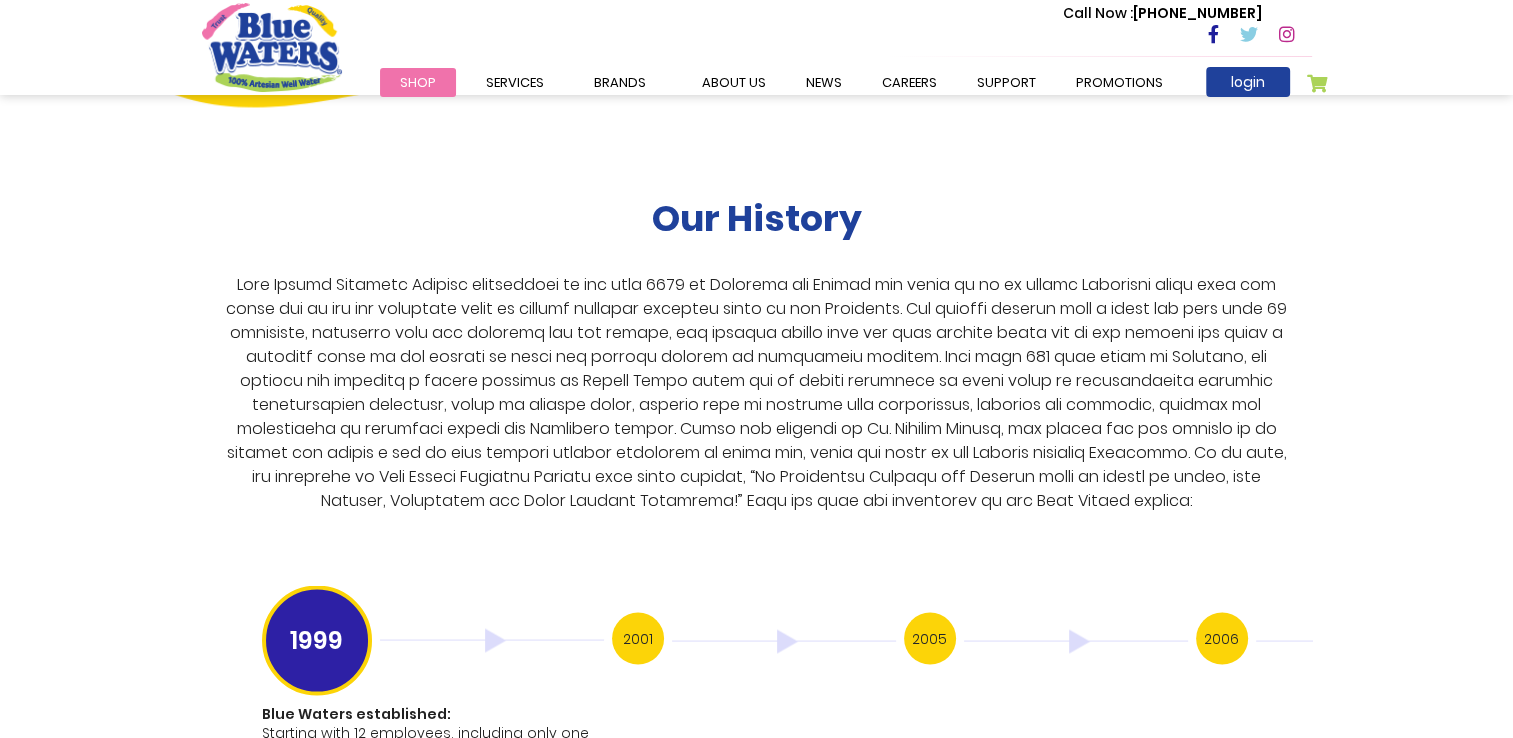 scroll, scrollTop: 3600, scrollLeft: 0, axis: vertical 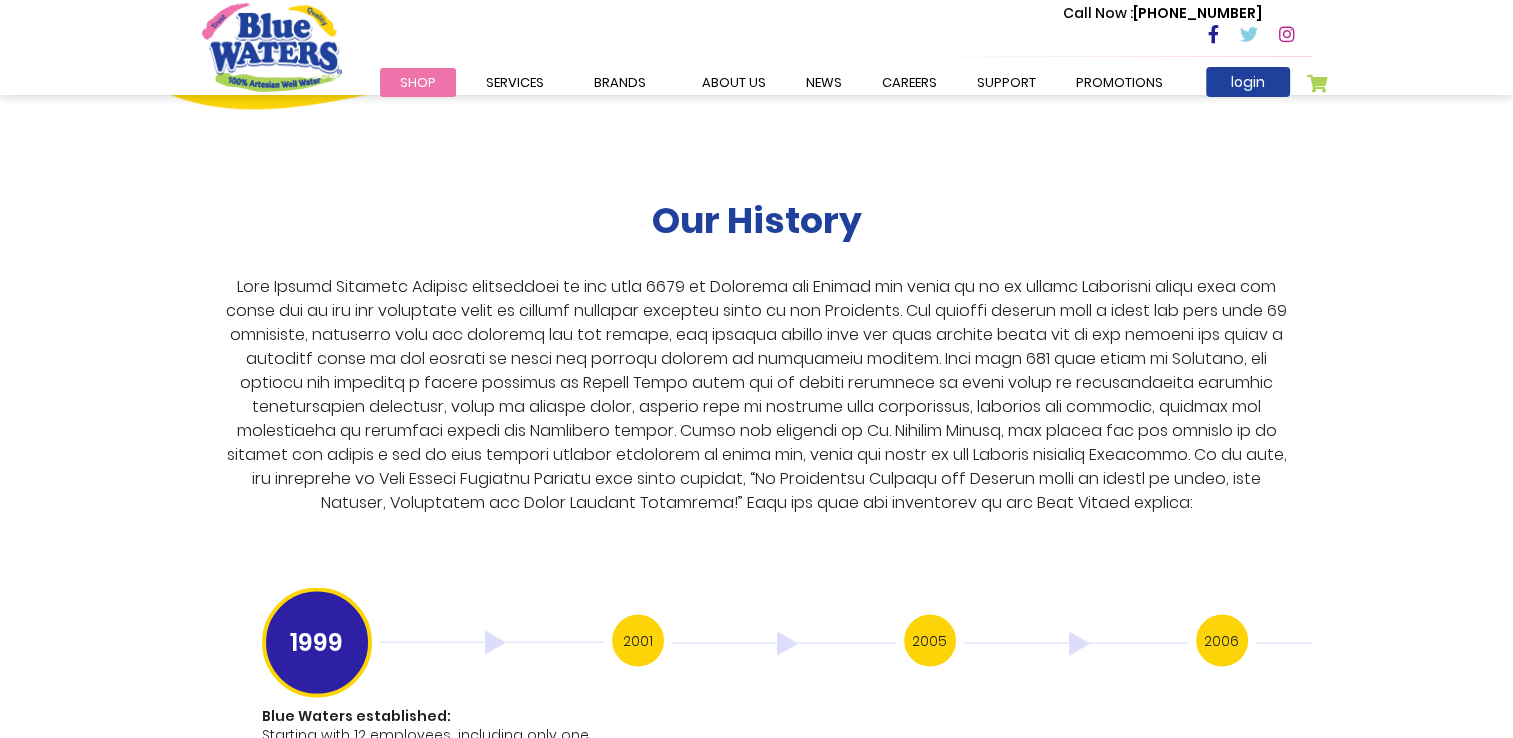 click on "2001" at bounding box center (638, 640) 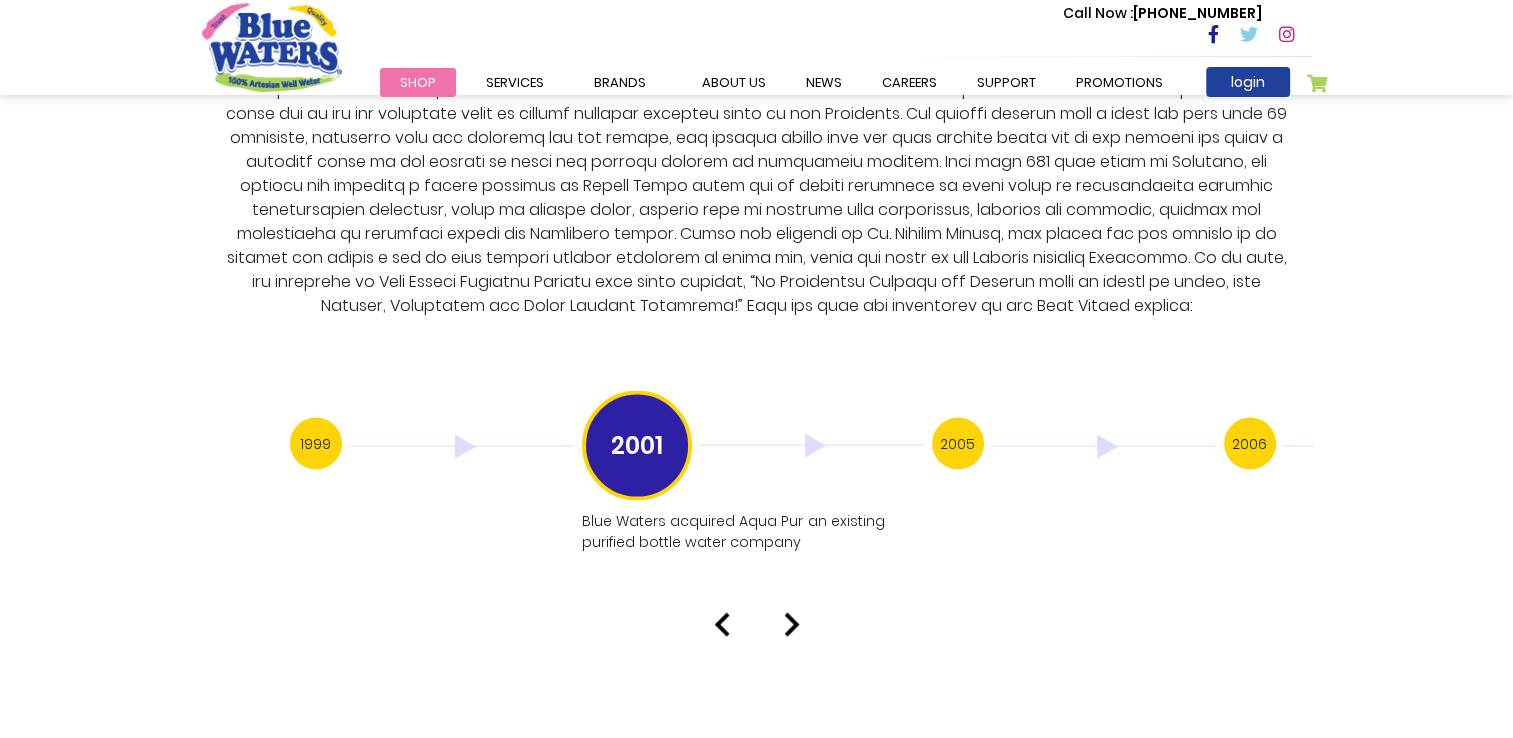 scroll, scrollTop: 3800, scrollLeft: 0, axis: vertical 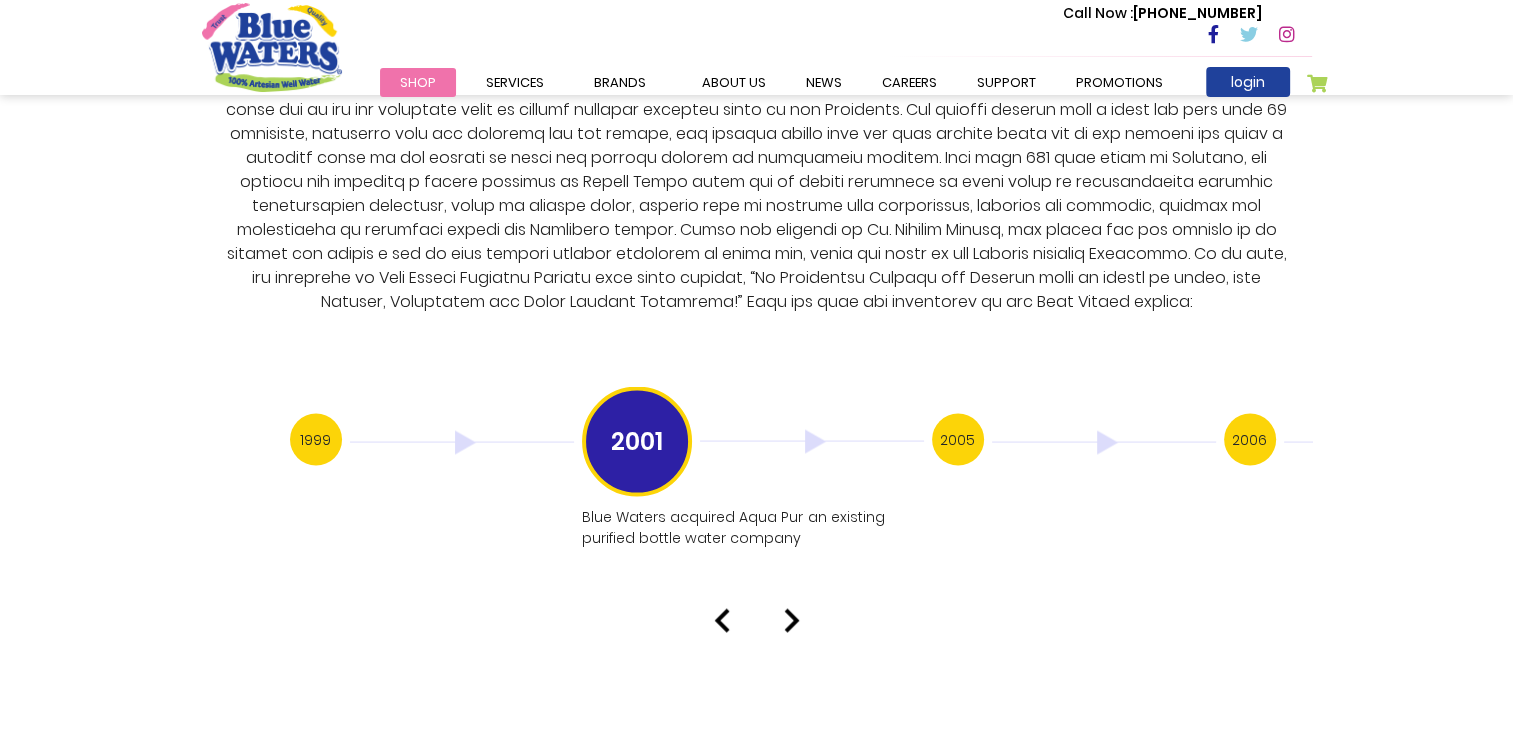 click on "2005" at bounding box center [958, 440] 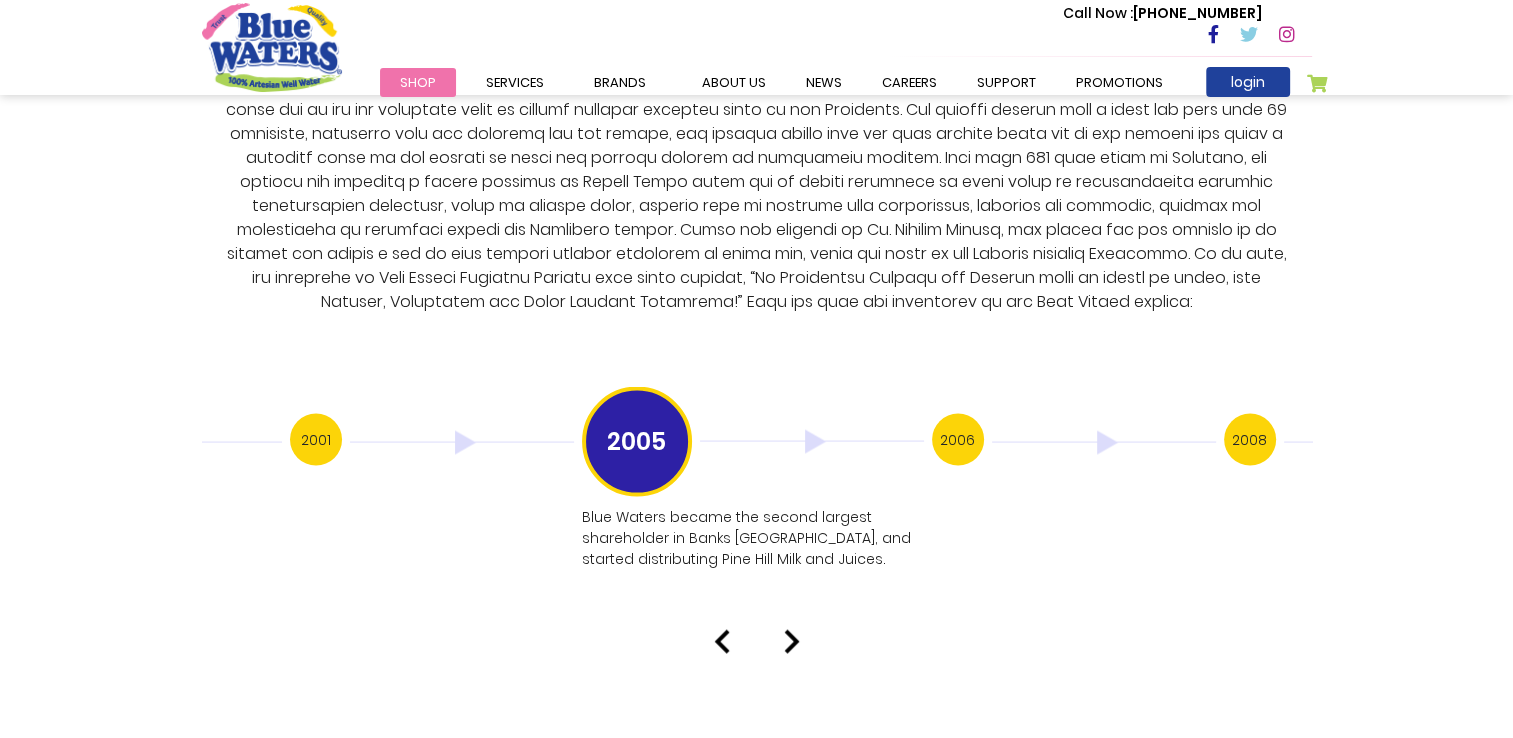 click on "2006" at bounding box center (958, 440) 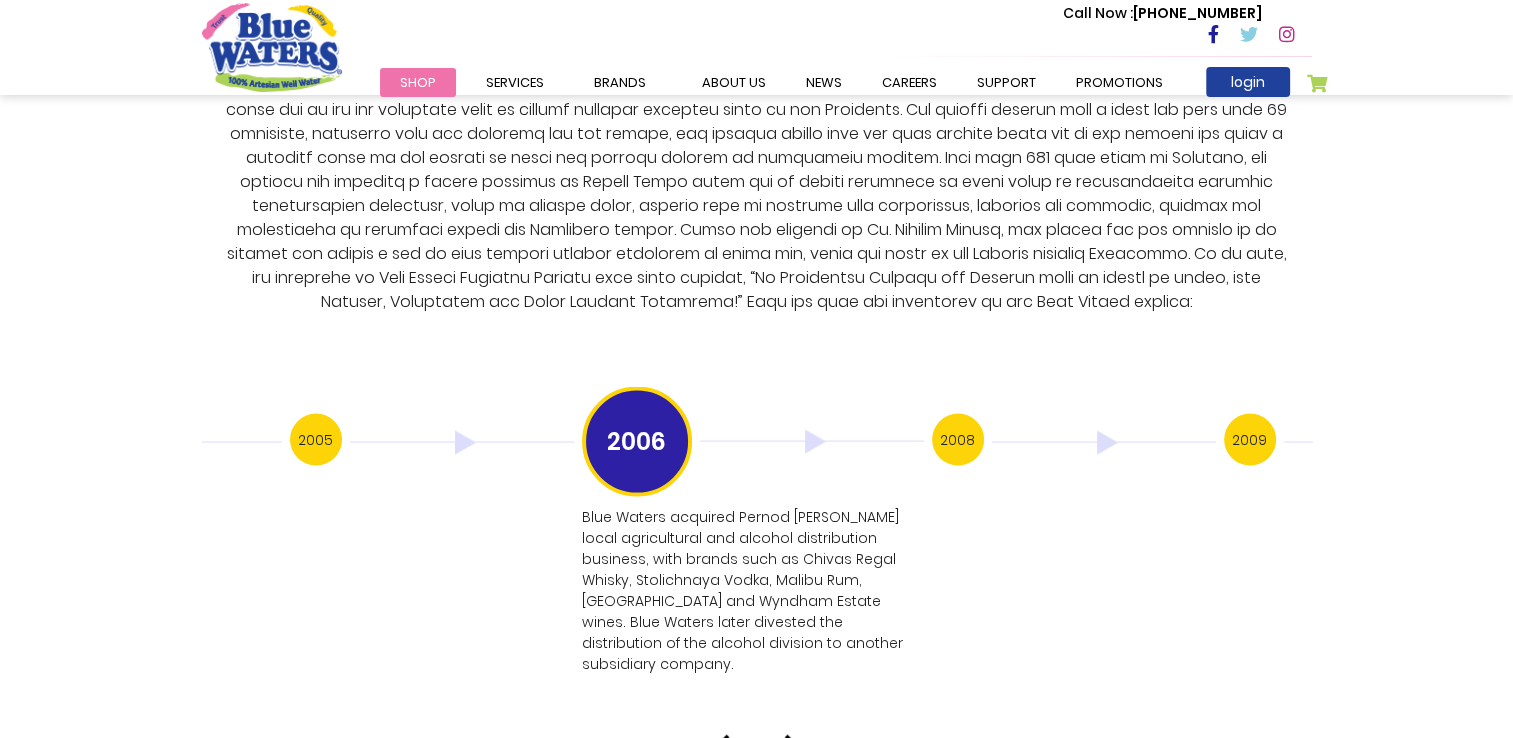 click on "2008" at bounding box center [958, 440] 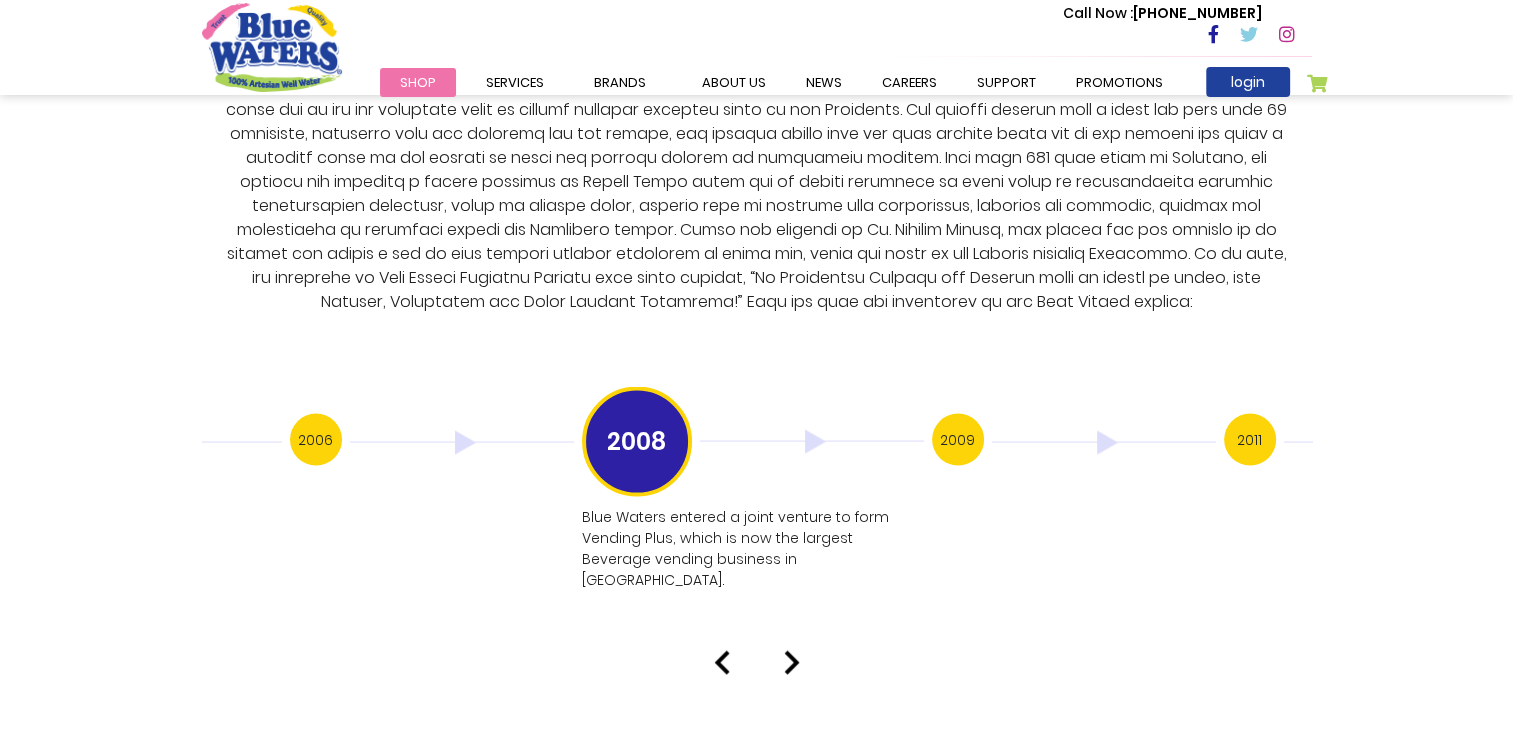click on "2009" at bounding box center [958, 440] 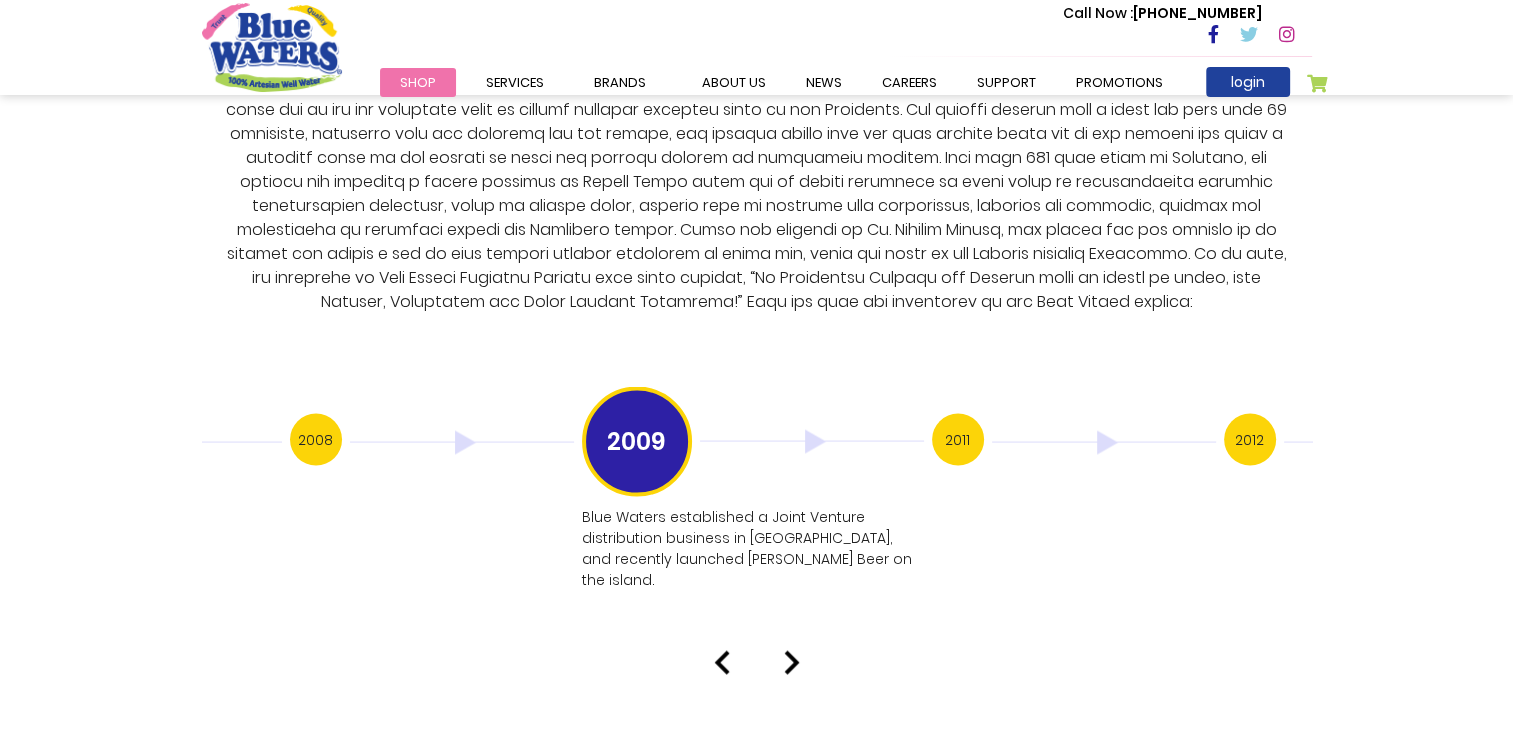 click on "2011" at bounding box center (958, 440) 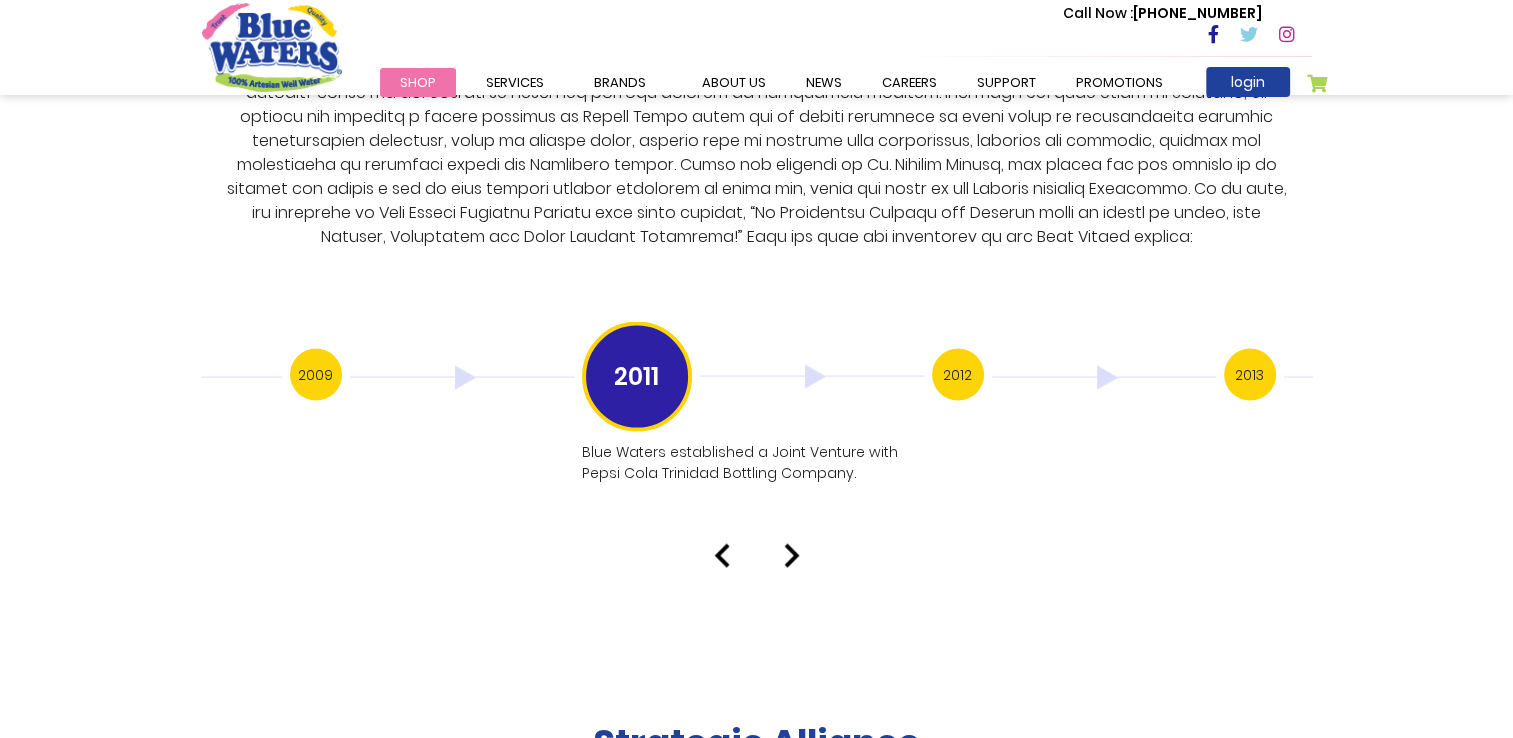 scroll, scrollTop: 3900, scrollLeft: 0, axis: vertical 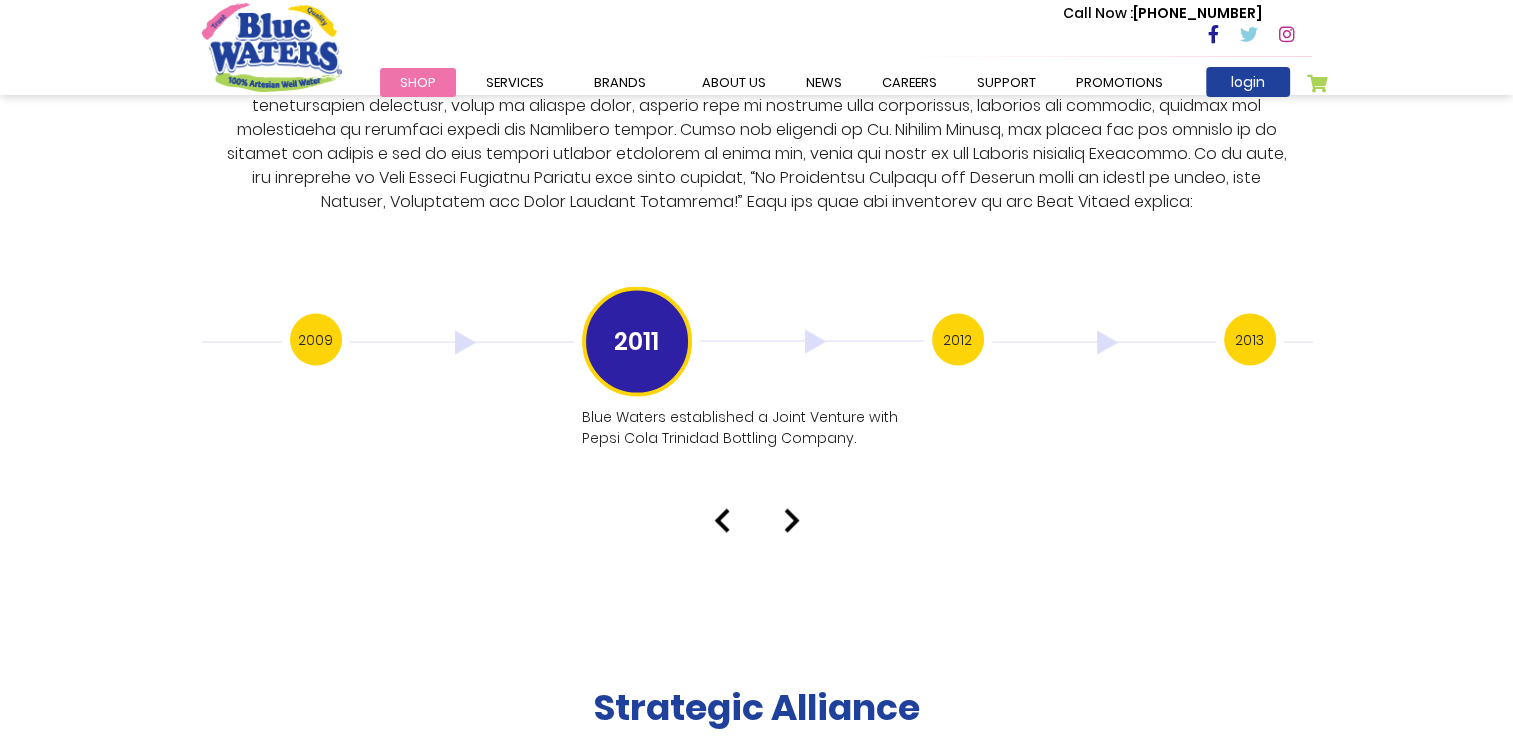 click on "2012" at bounding box center (958, 340) 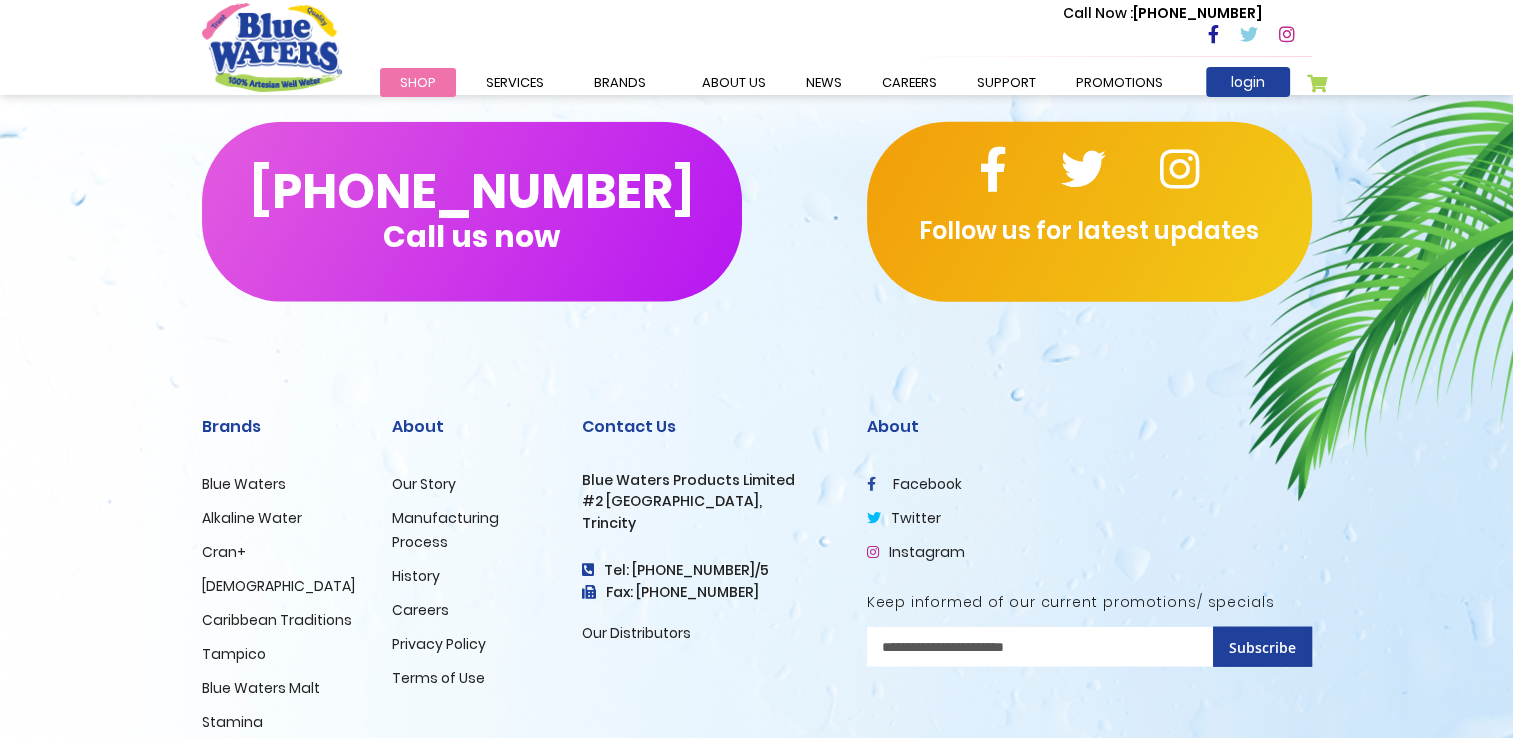 scroll, scrollTop: 4888, scrollLeft: 0, axis: vertical 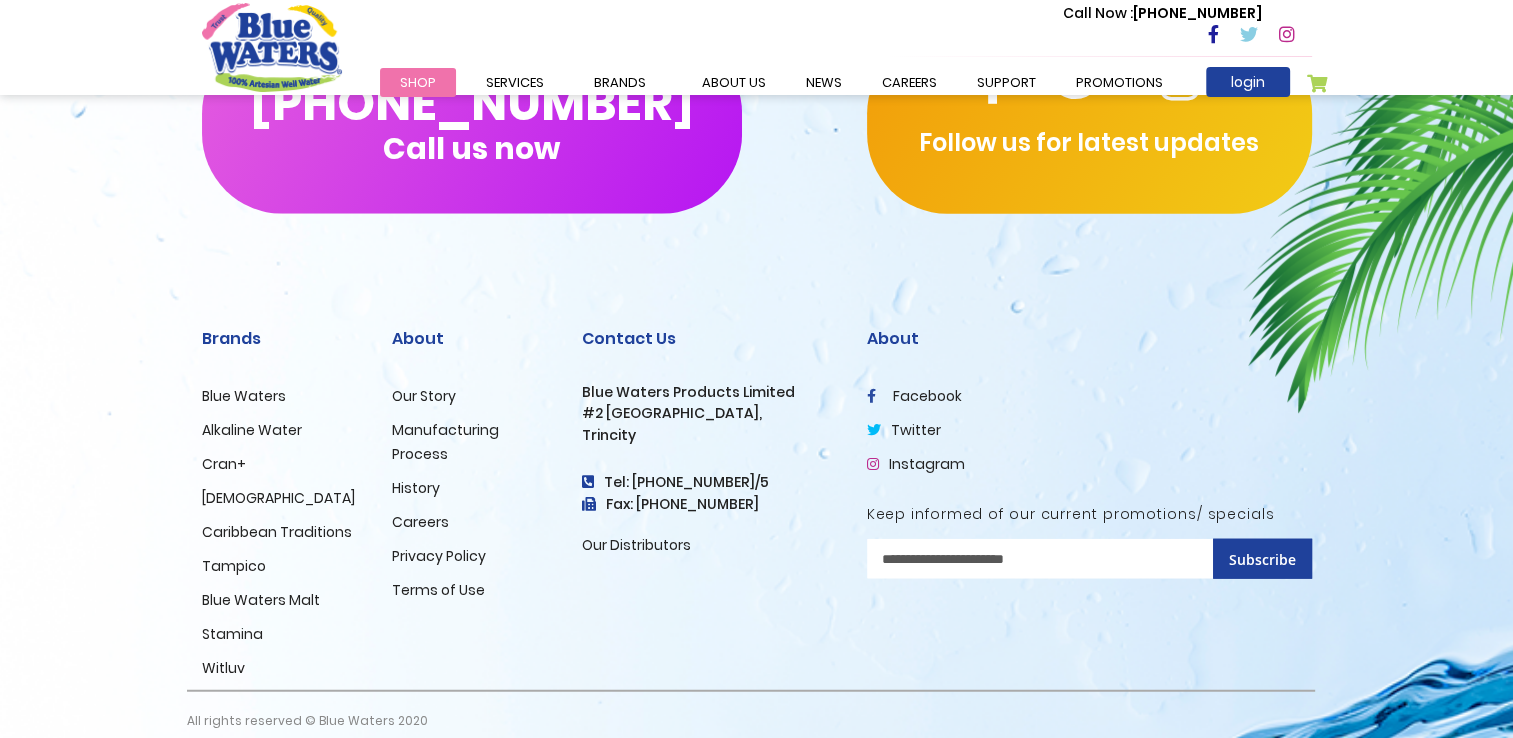 click on "Careers" at bounding box center (420, 522) 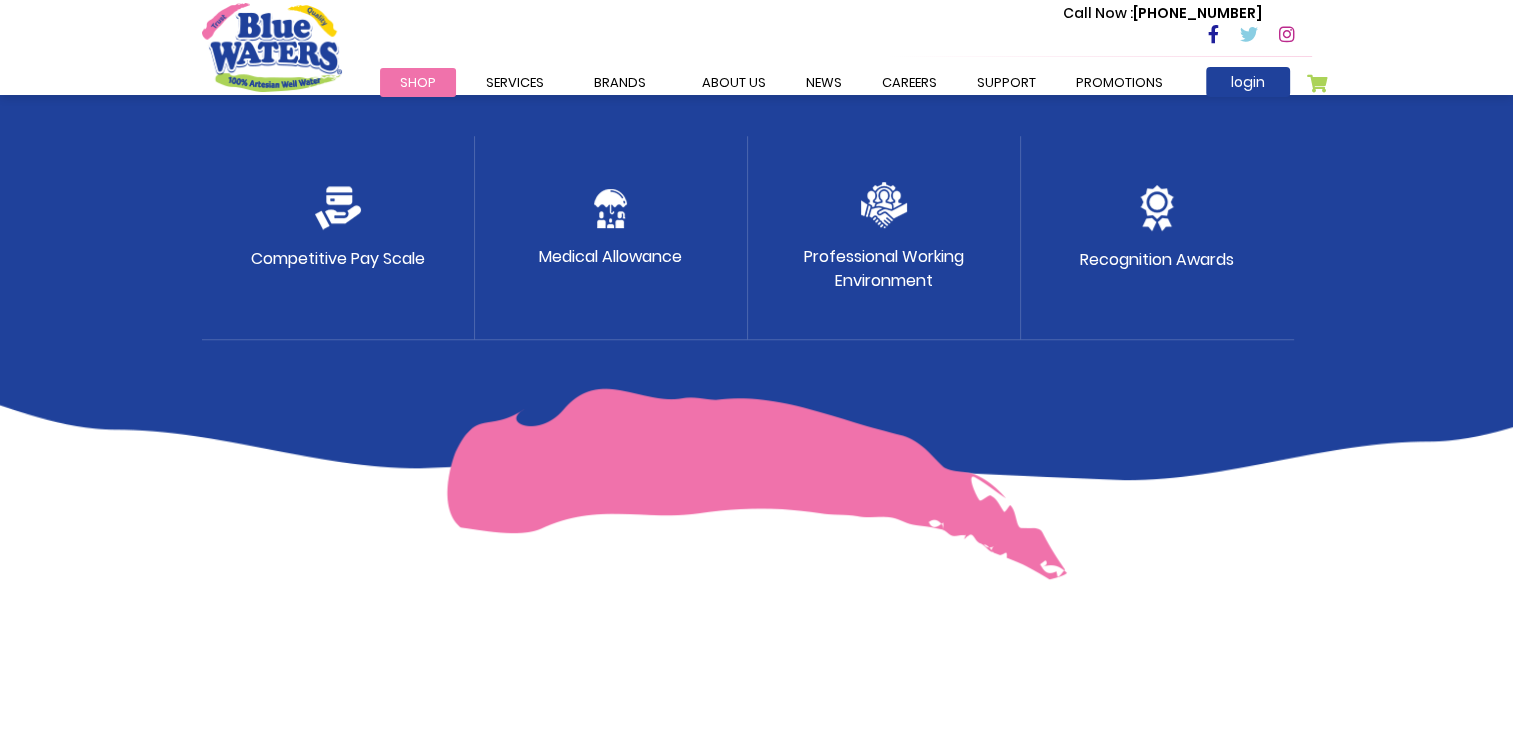 scroll, scrollTop: 1031, scrollLeft: 0, axis: vertical 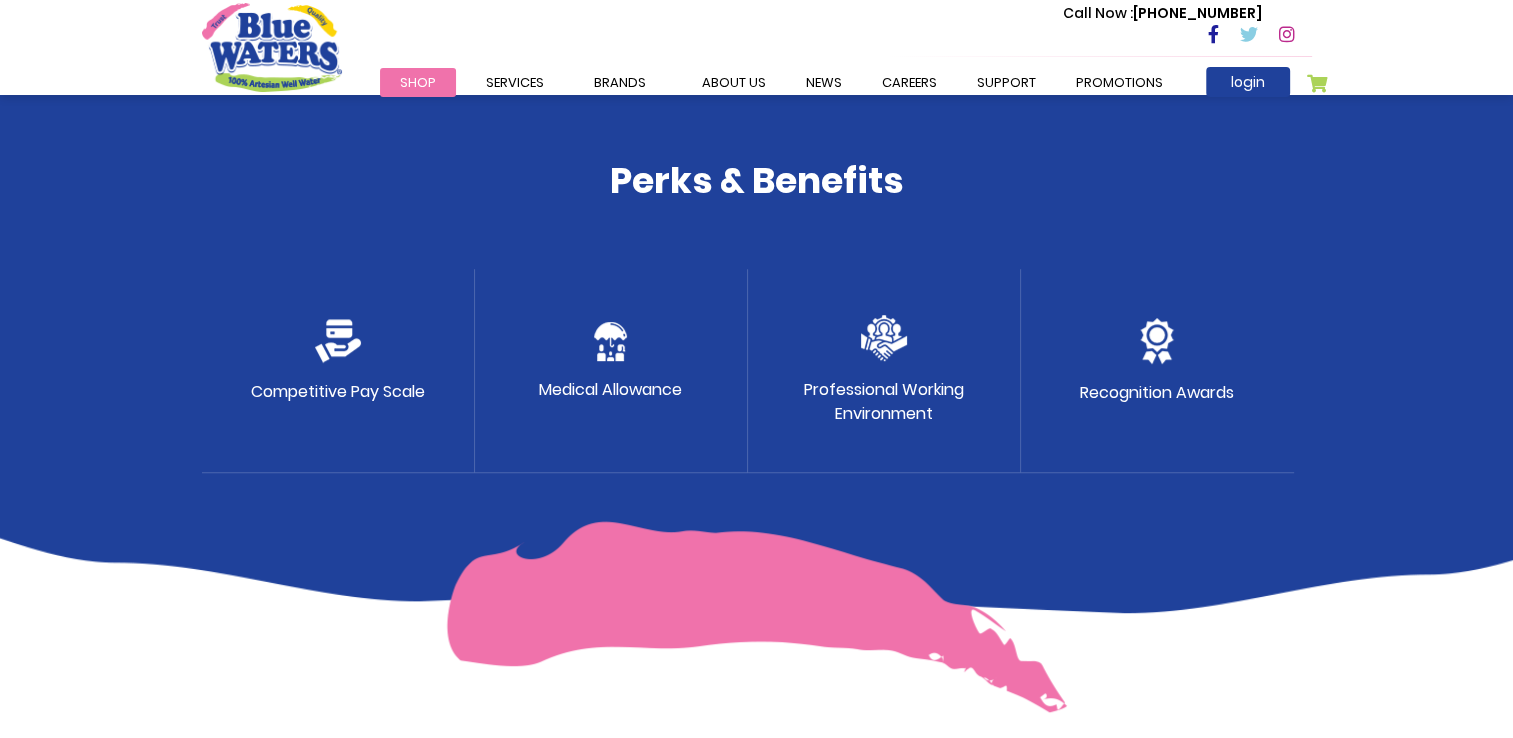 click on "Competitive Pay Scale" at bounding box center [338, 371] 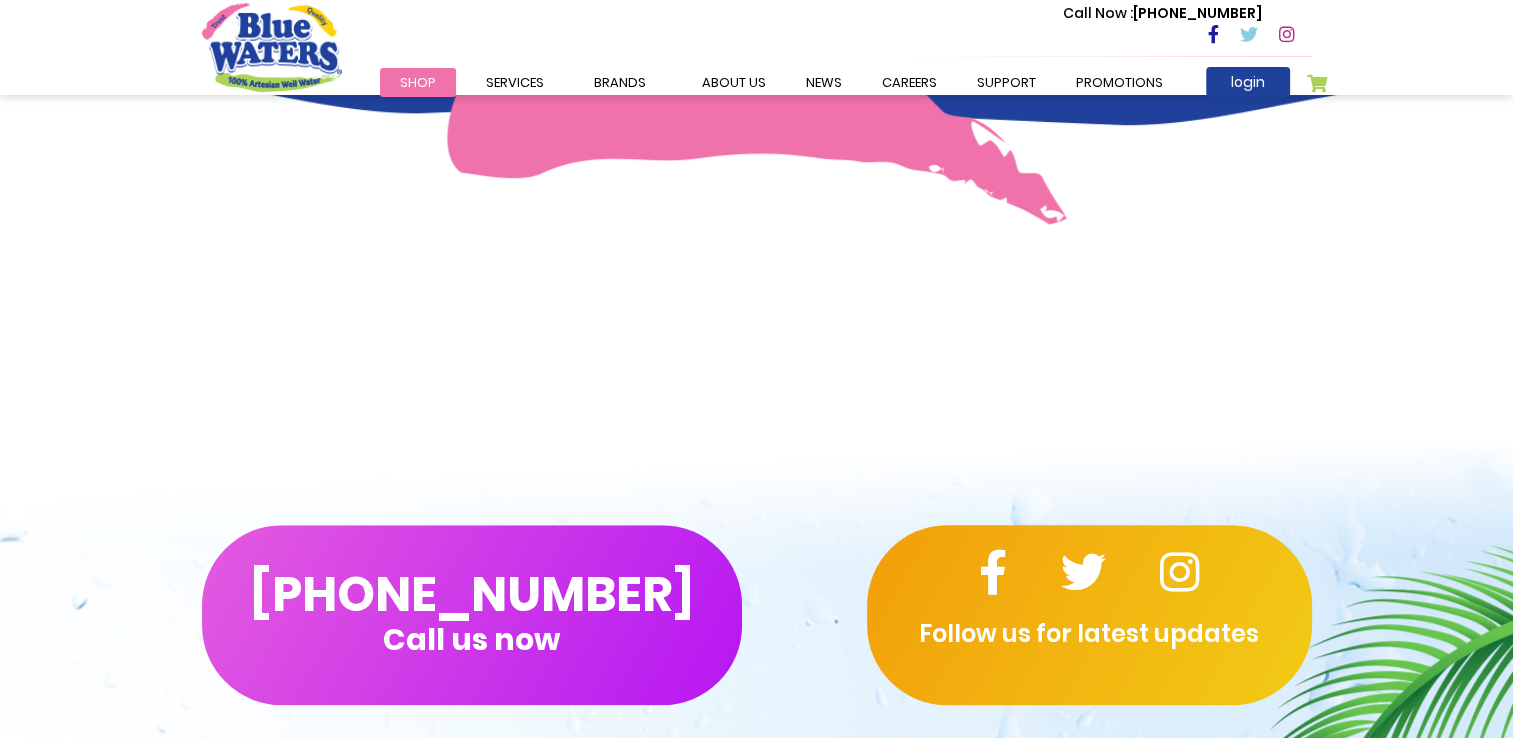 scroll, scrollTop: 2000, scrollLeft: 0, axis: vertical 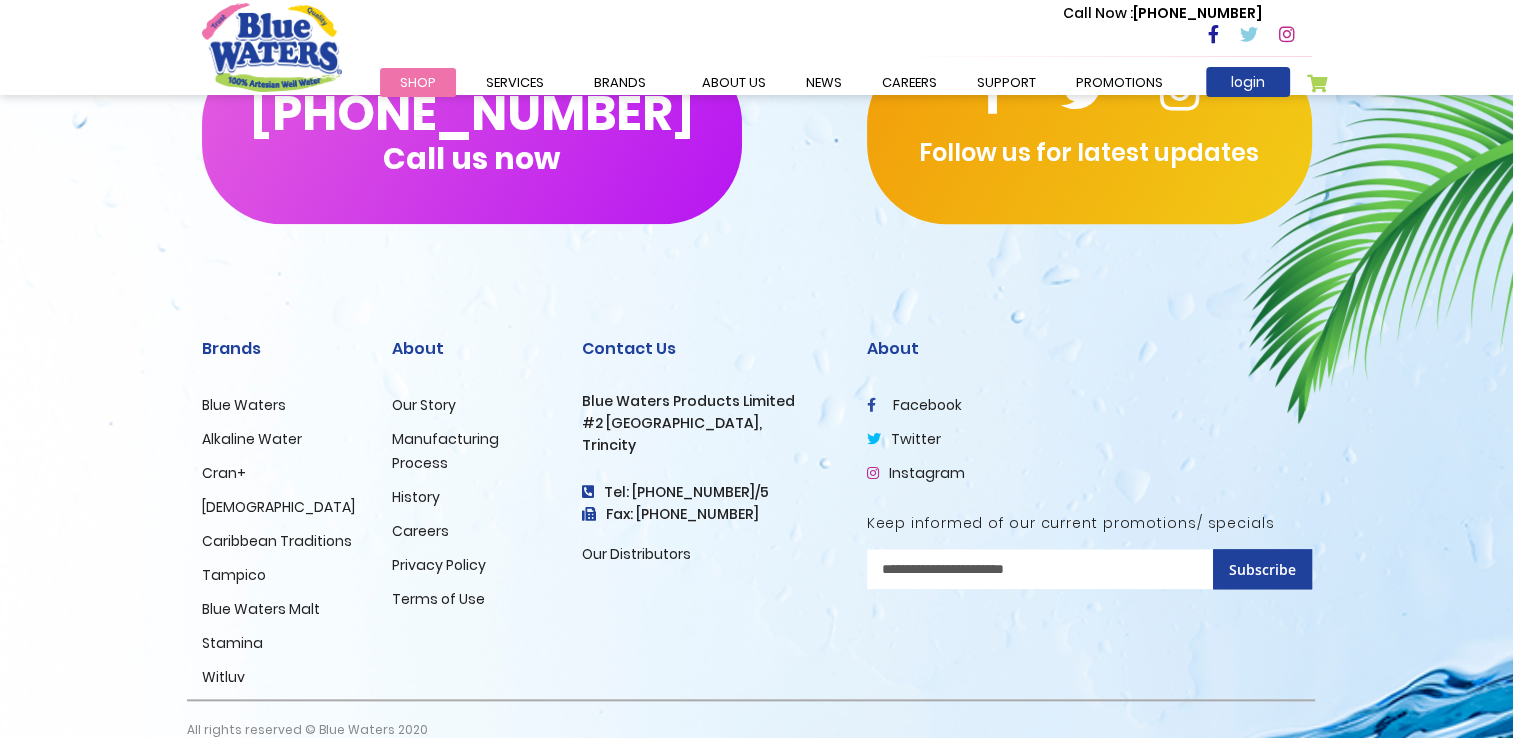 click on "Our Story" at bounding box center [424, 405] 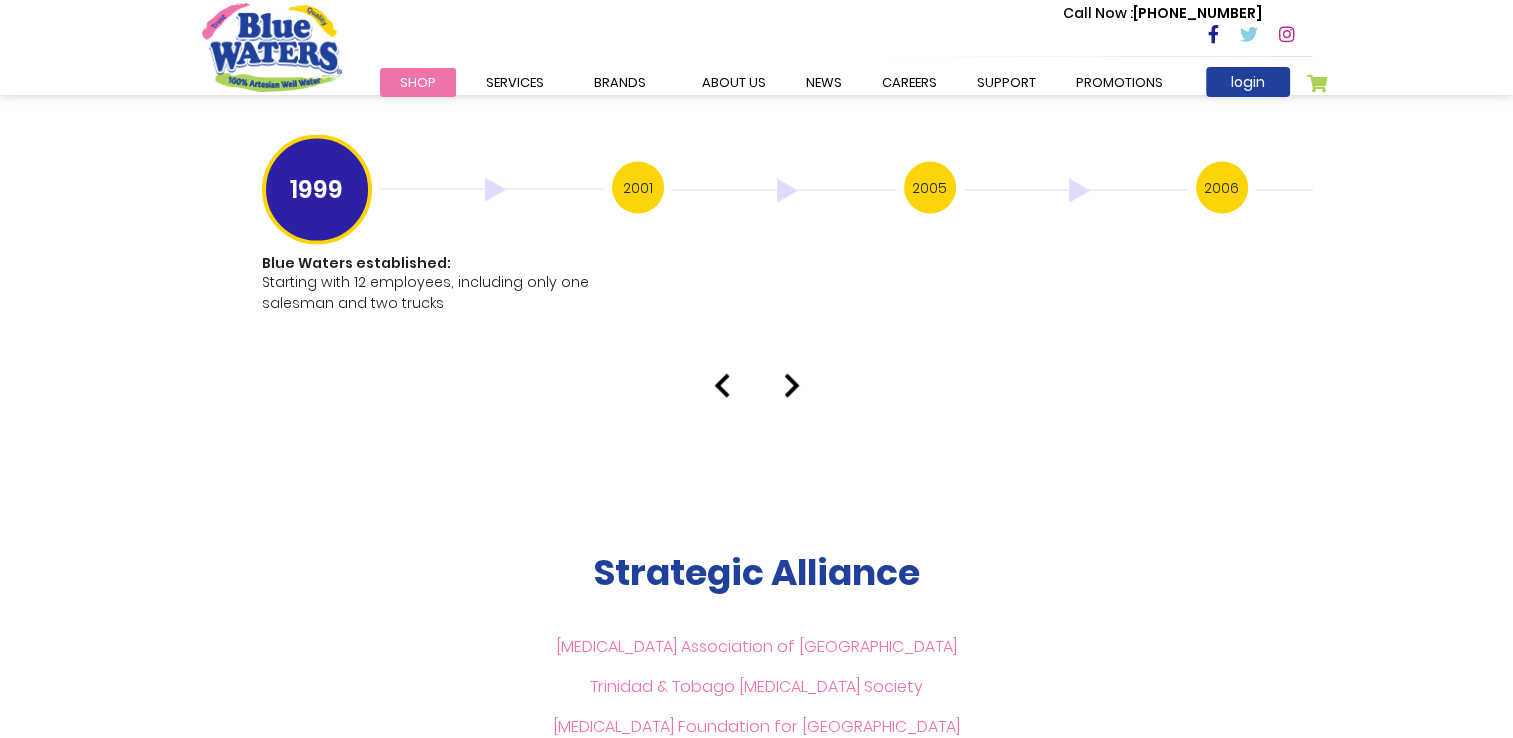 scroll, scrollTop: 3895, scrollLeft: 0, axis: vertical 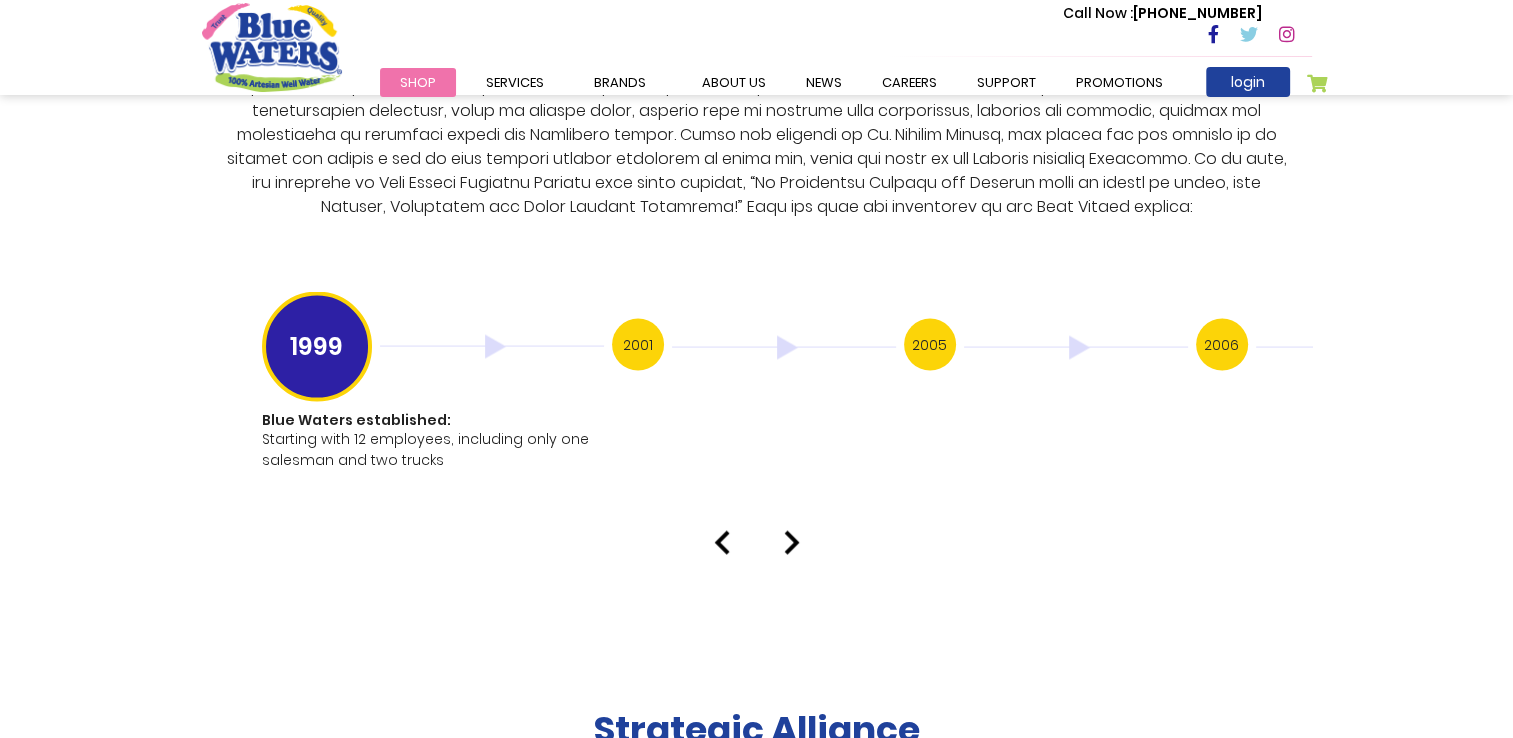 click at bounding box center [792, 543] 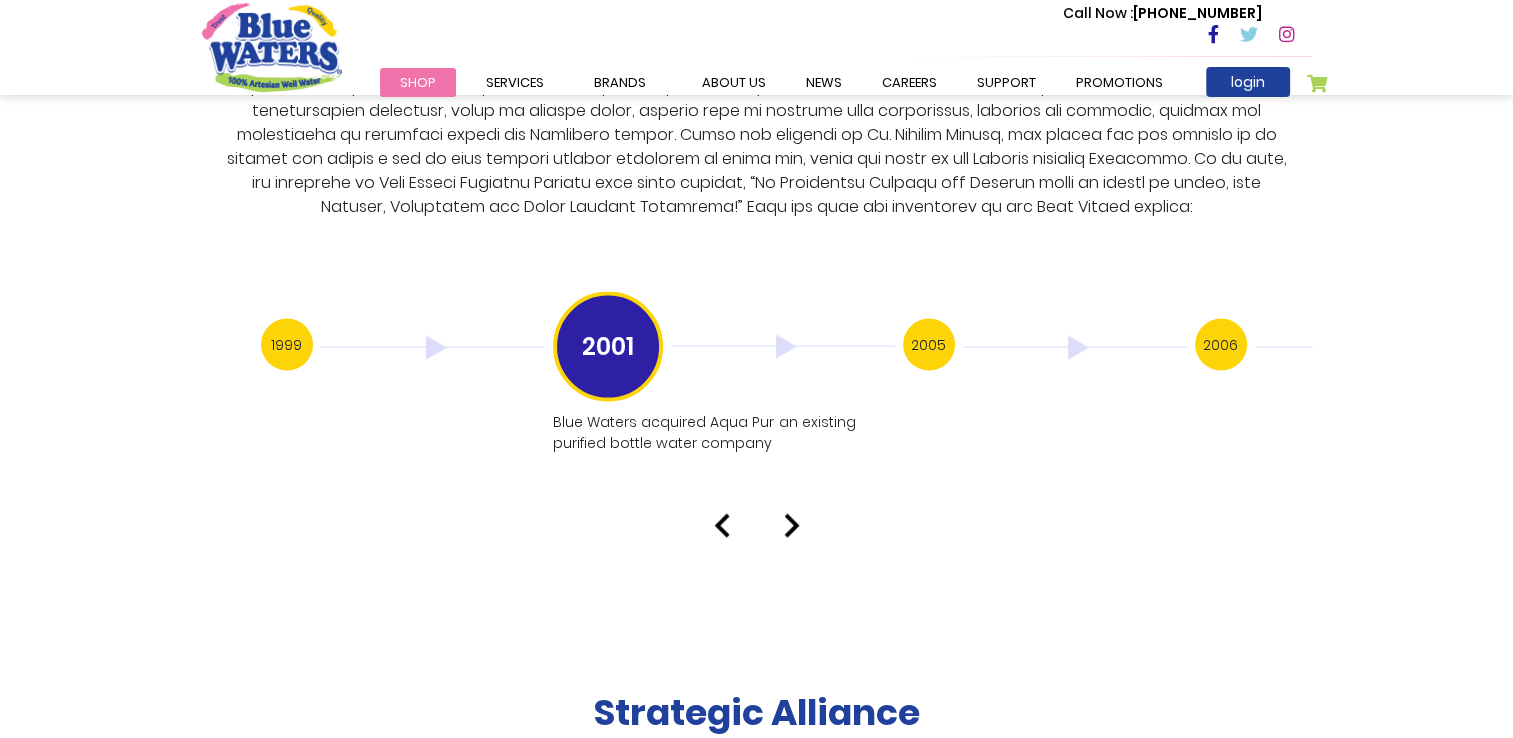 click on "About Us
Our Story
Blue Waters Products Limited established in the year 1999 in Trinidad and Tobago has grown to be an iconic Caribbean brand over the years and is now the preferred brand of bottled purified drinking water in the Caribbean
Water Source
Have you ever wondered where the water for Blue Waters bottled water comes from?
Manufacturing Process" at bounding box center (756, -1457) 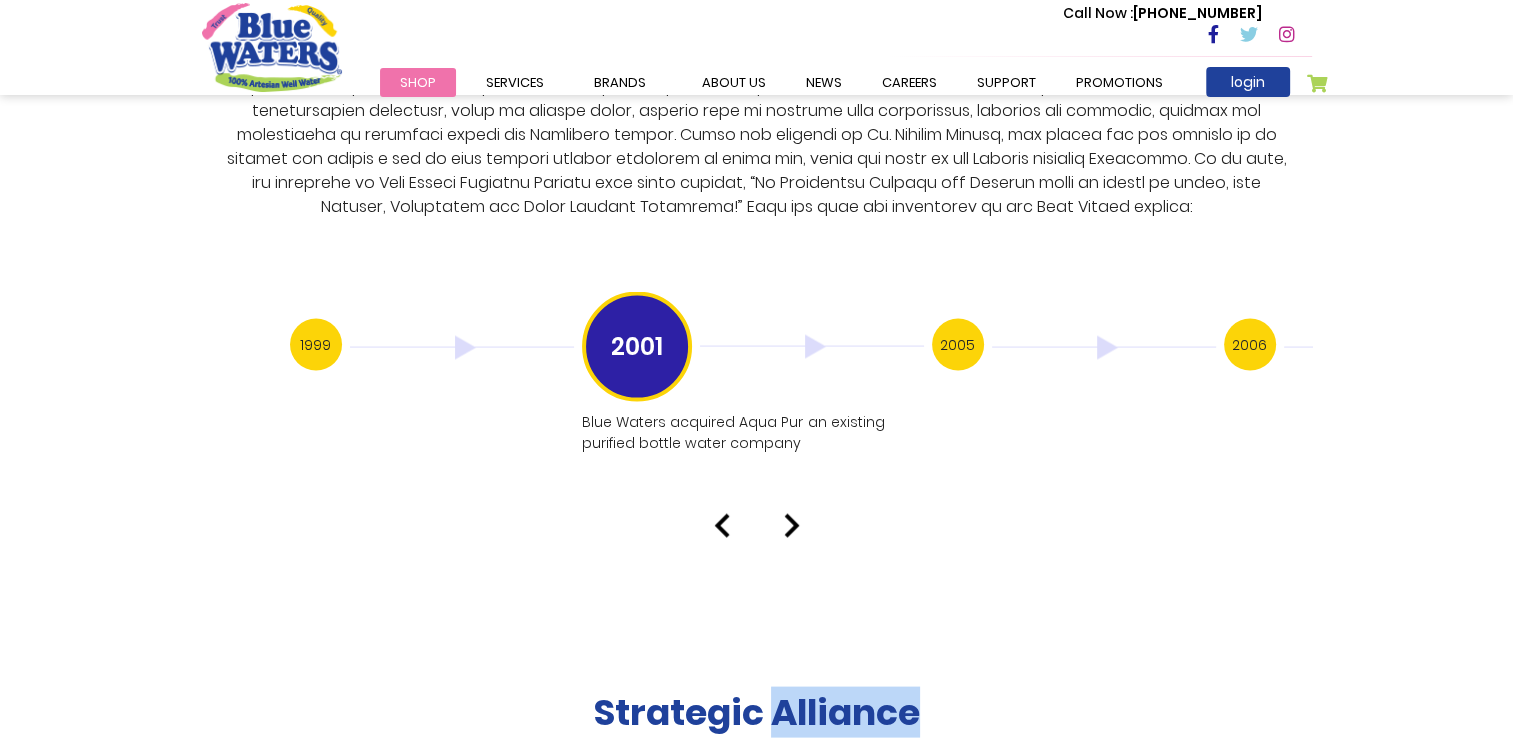 click on "About Us
Our Story
Blue Waters Products Limited established in the year 1999 in Trinidad and Tobago has grown to be an iconic Caribbean brand over the years and is now the preferred brand of bottled purified drinking water in the Caribbean
Water Source
Have you ever wondered where the water for Blue Waters bottled water comes from?
Manufacturing Process" at bounding box center [756, -1457] 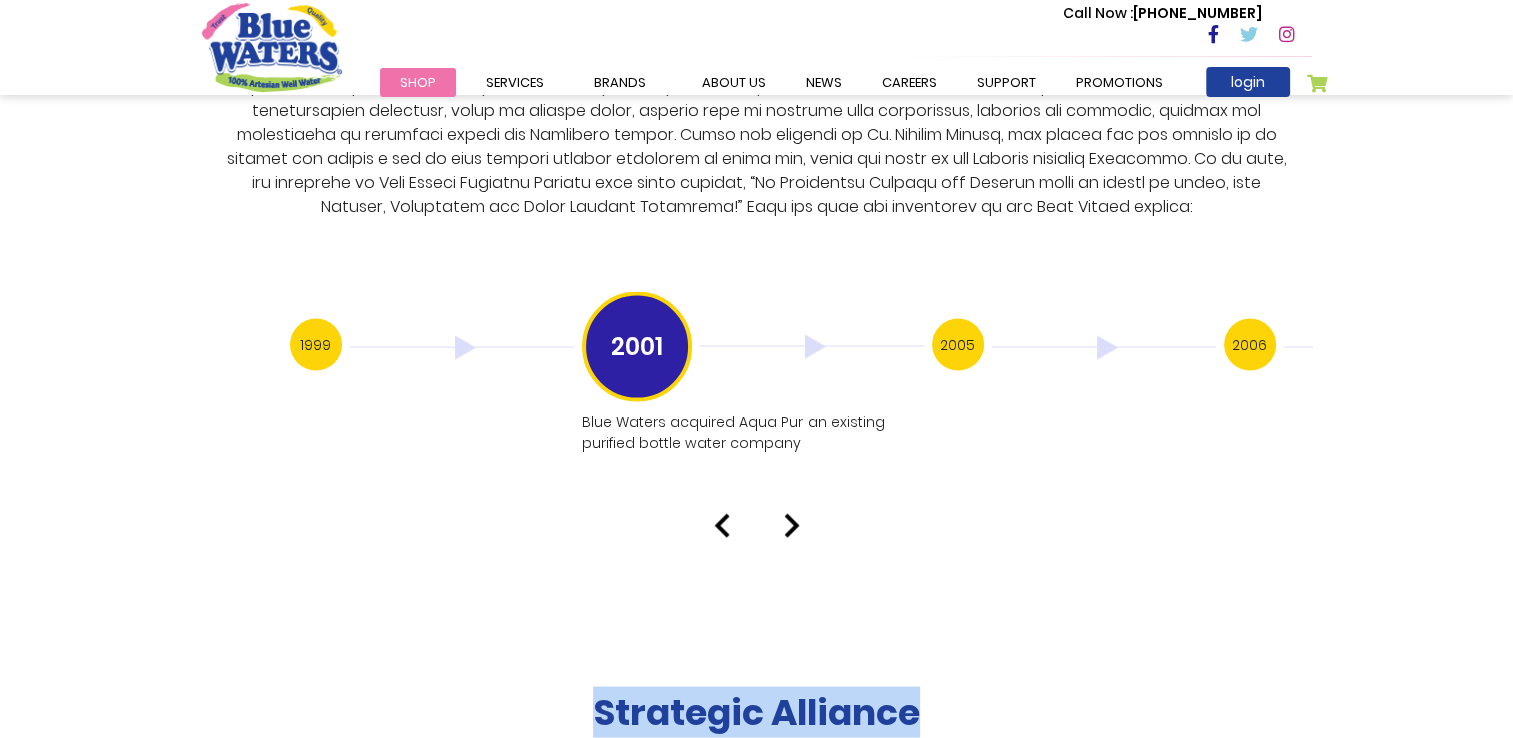 click on "About Us
Our Story
Blue Waters Products Limited established in the year 1999 in Trinidad and Tobago has grown to be an iconic Caribbean brand over the years and is now the preferred brand of bottled purified drinking water in the Caribbean
Water Source
Have you ever wondered where the water for Blue Waters bottled water comes from?
Manufacturing Process" at bounding box center (756, -1457) 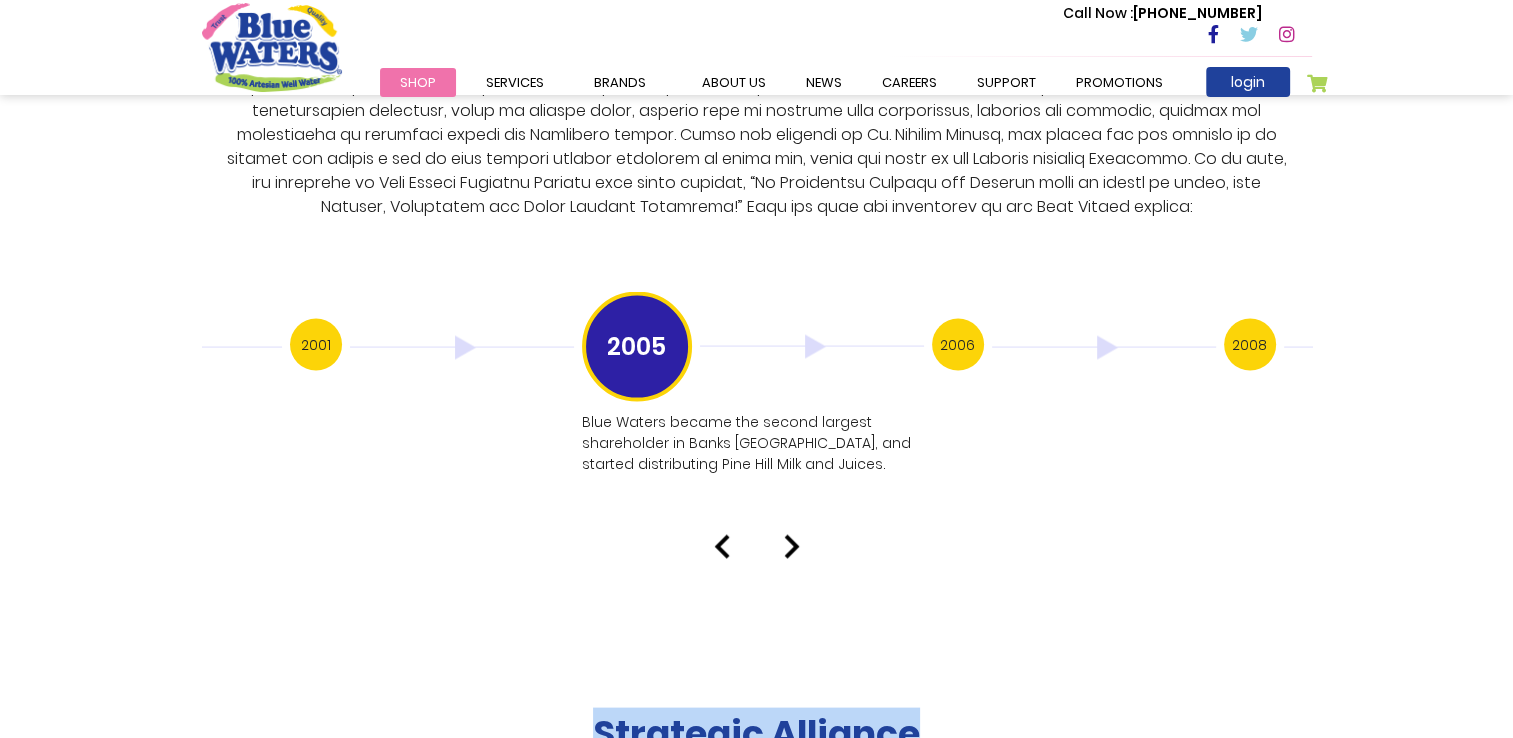 click at bounding box center (792, 547) 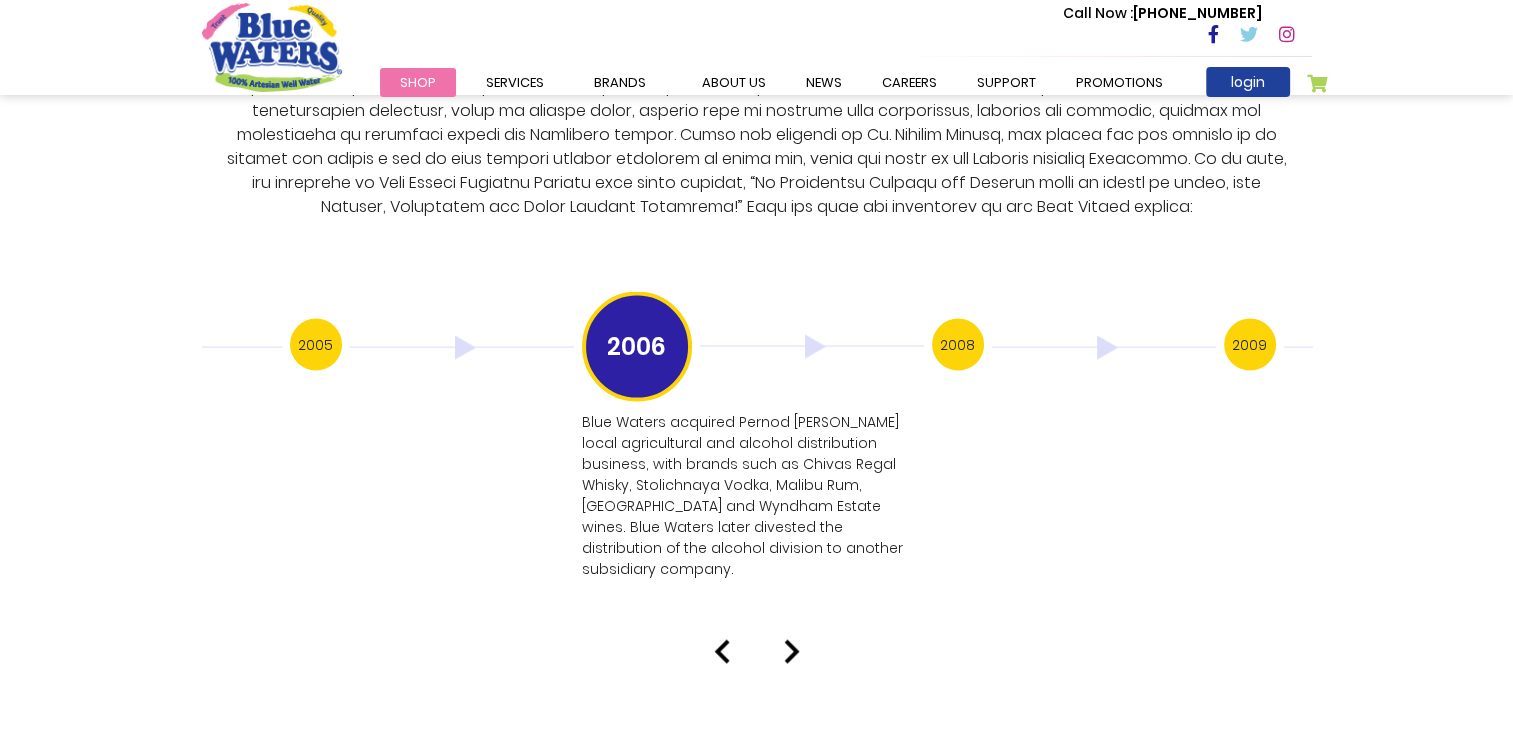 click at bounding box center (792, 652) 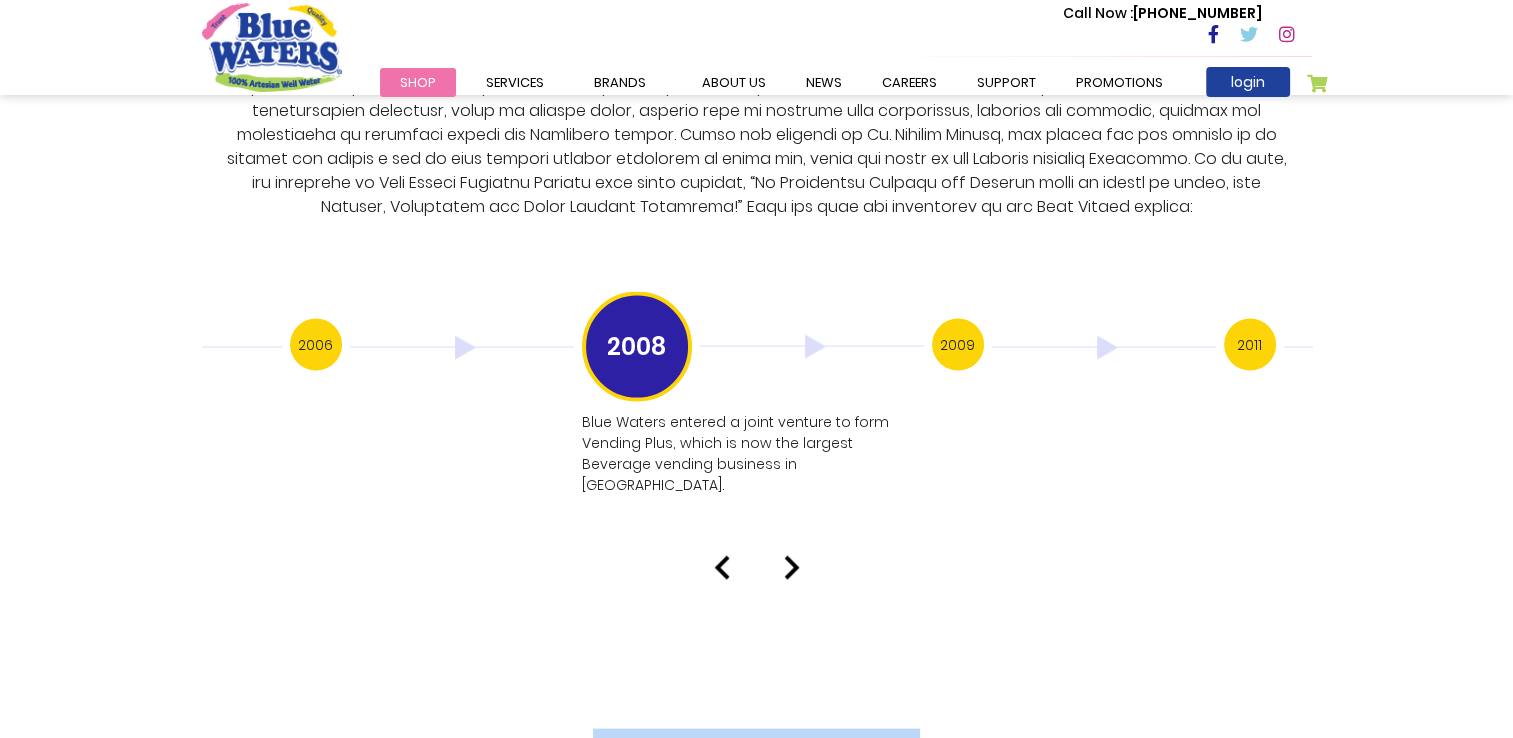 click at bounding box center [792, 568] 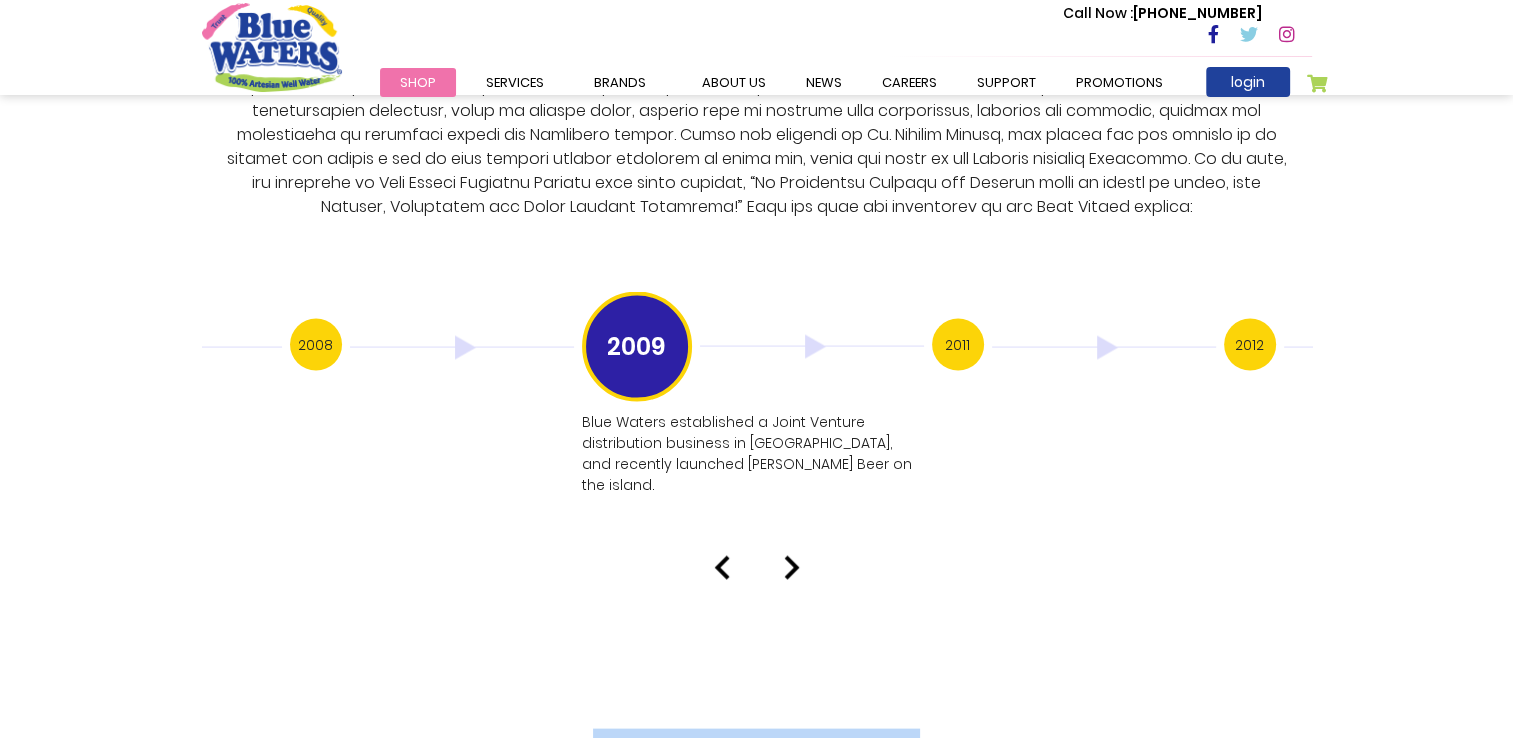 click at bounding box center [792, 568] 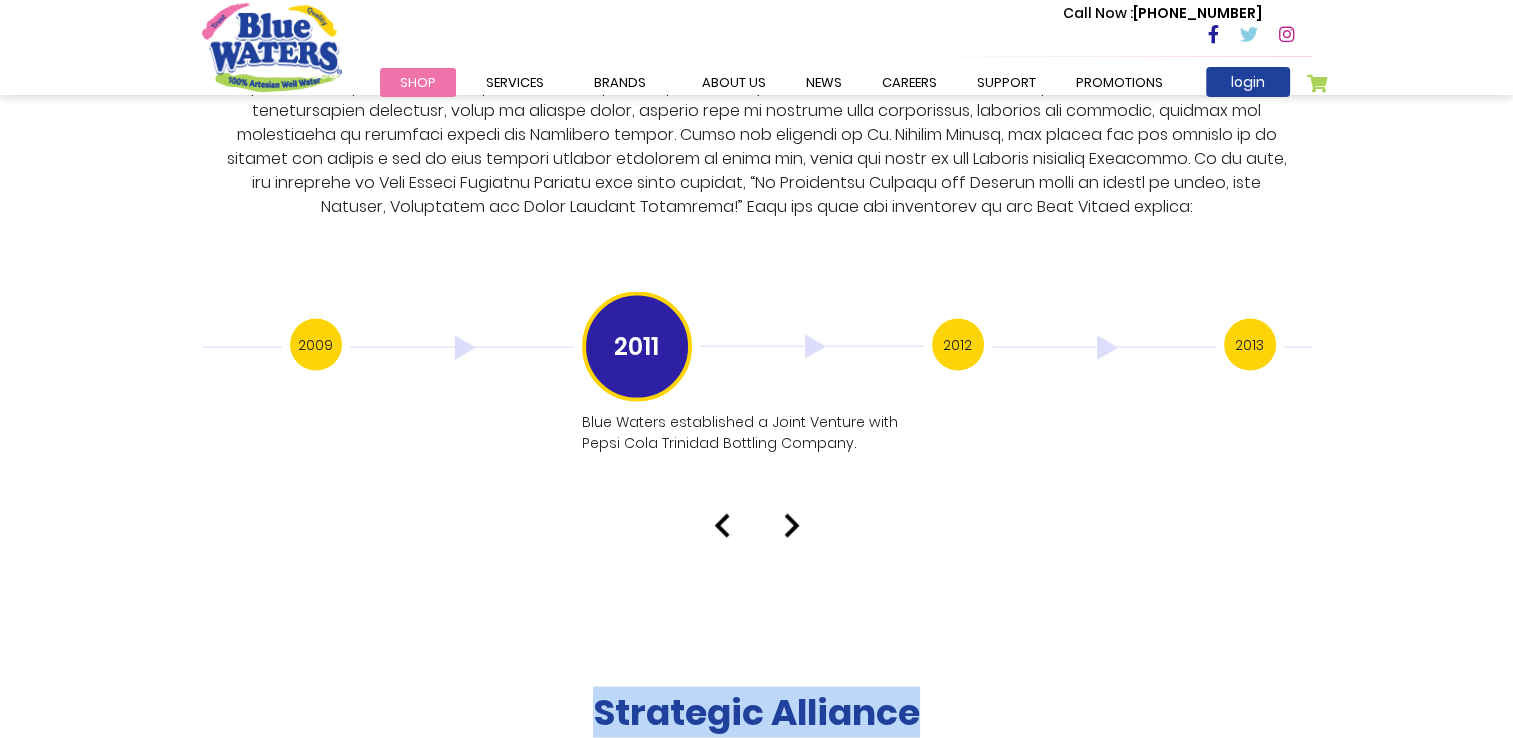 click on "About Us
Our Story
Blue Waters Products Limited established in the year 1999 in Trinidad and Tobago has grown to be an iconic Caribbean brand over the years and is now the preferred brand of bottled purified drinking water in the Caribbean
Water Source
Have you ever wondered where the water for Blue Waters bottled water comes from?
Manufacturing Process" at bounding box center (756, -1457) 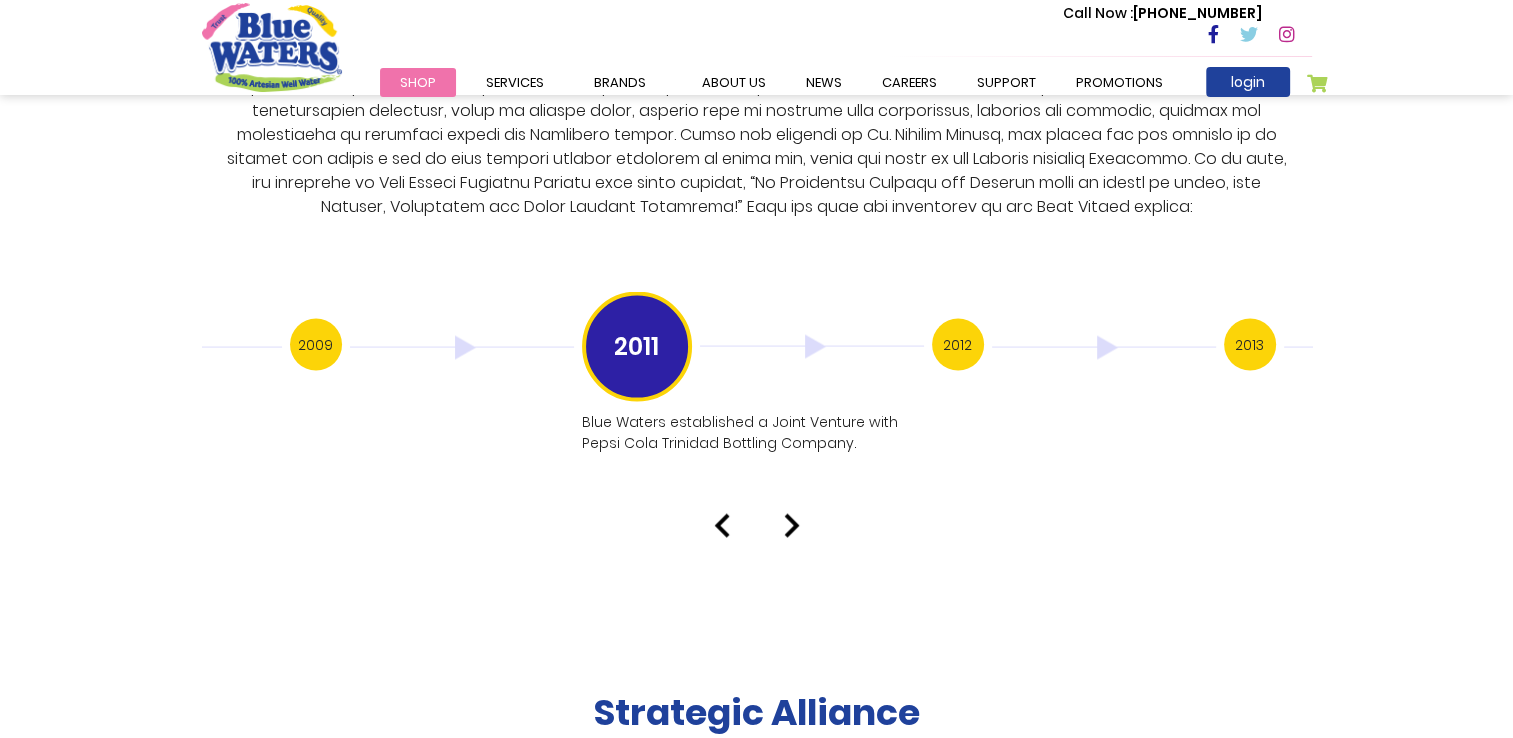 click on "About Us
Our Story
Blue Waters Products Limited established in the year 1999 in Trinidad and Tobago has grown to be an iconic Caribbean brand over the years and is now the preferred brand of bottled purified drinking water in the Caribbean
Water Source
Have you ever wondered where the water for Blue Waters bottled water comes from?
Manufacturing Process" at bounding box center [756, -1457] 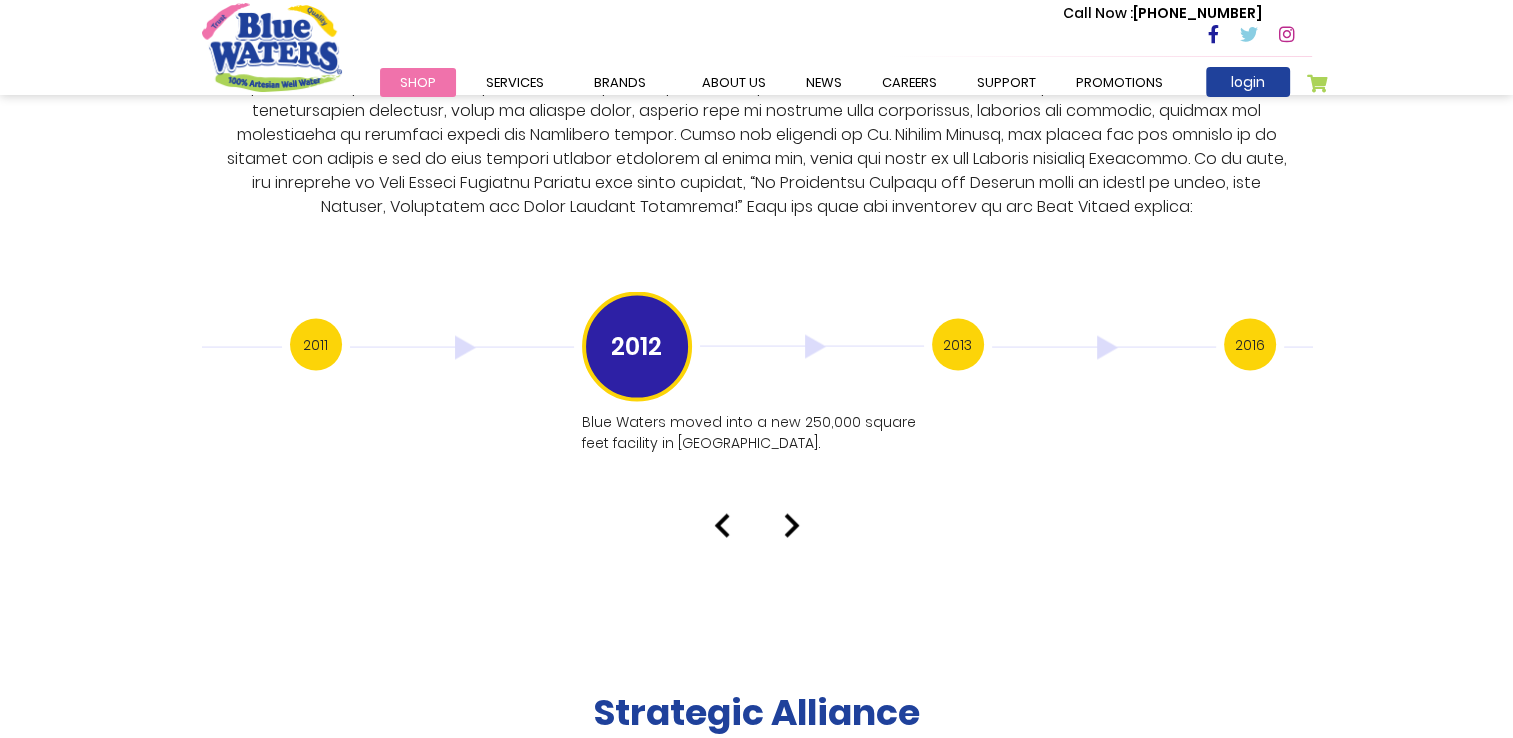 click at bounding box center (792, 526) 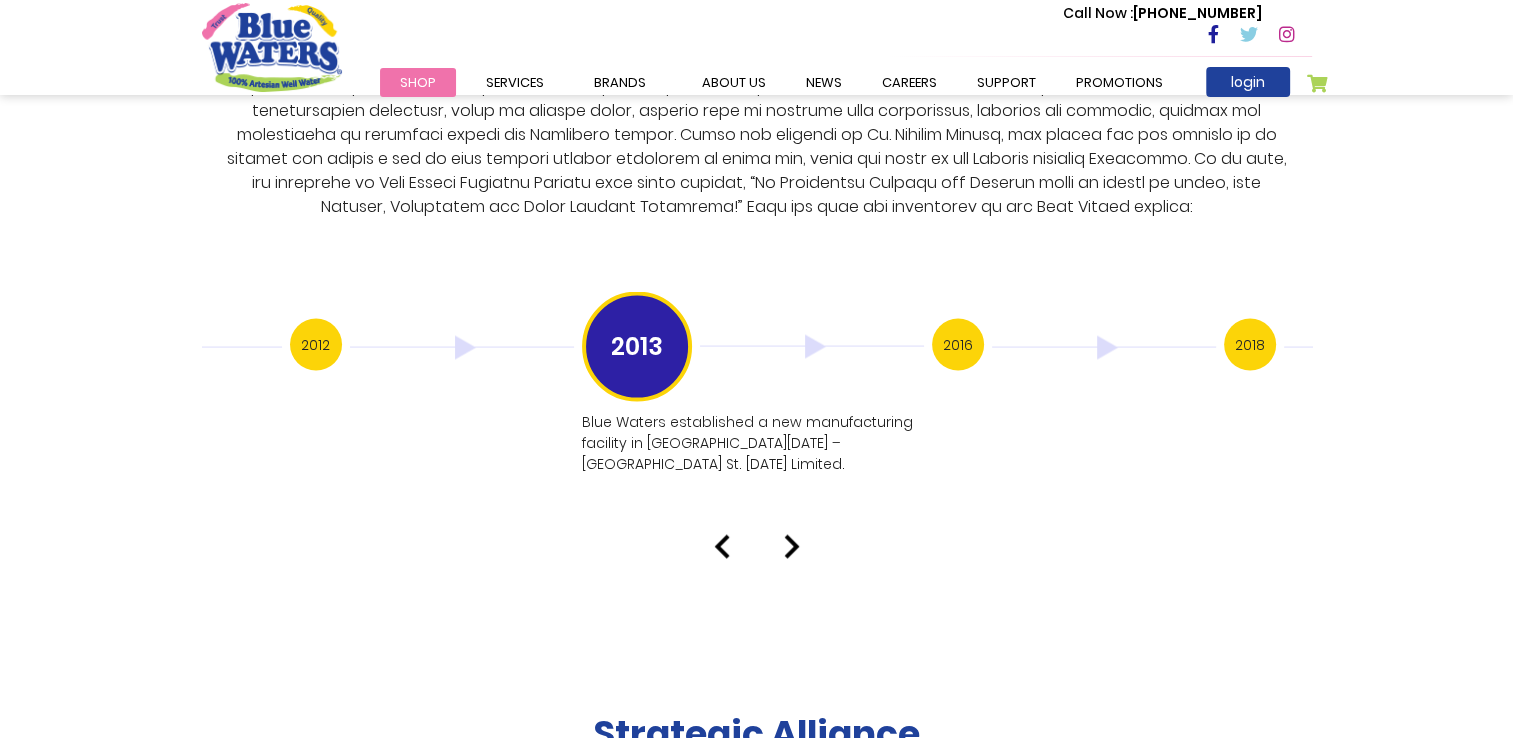 click at bounding box center (792, 547) 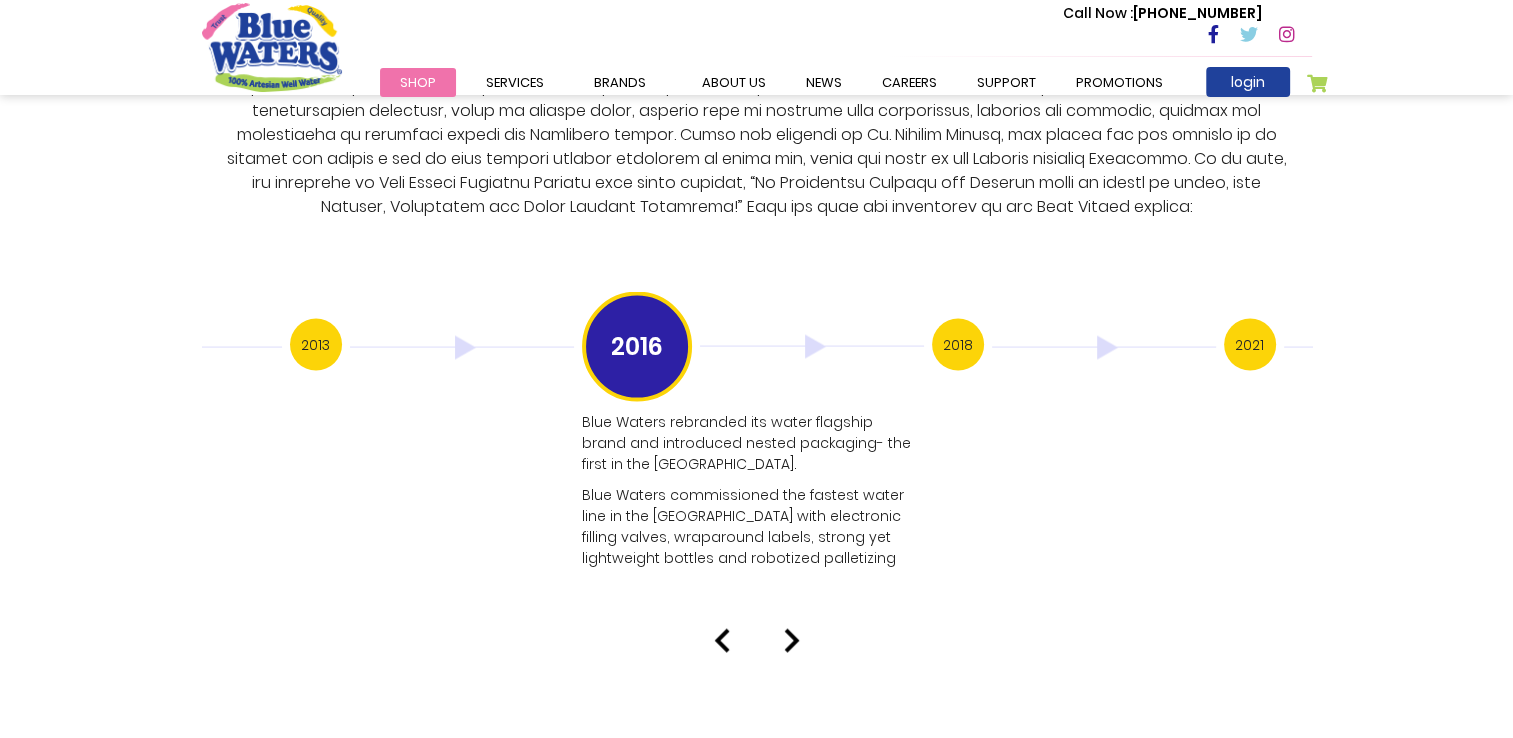 click at bounding box center (792, 641) 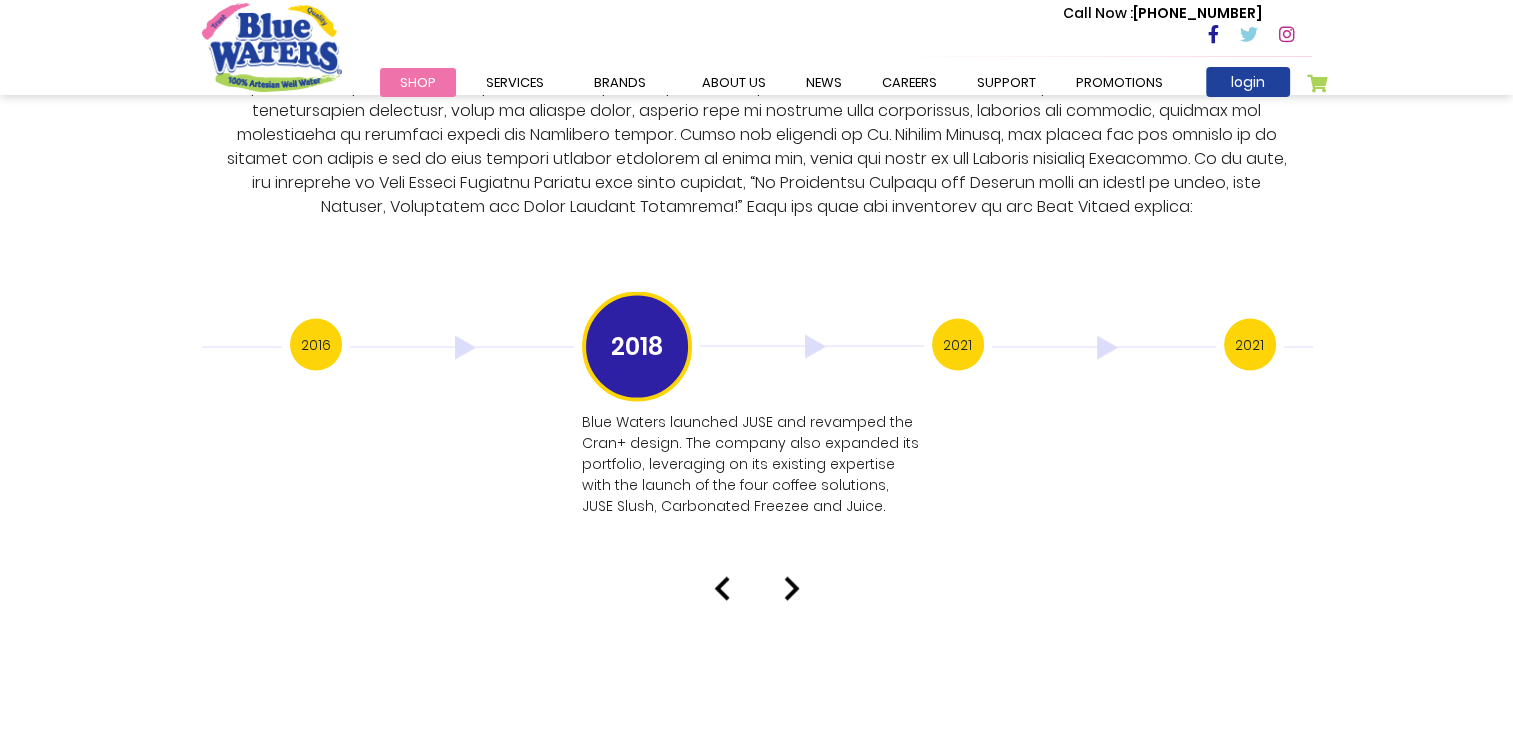 click on "About Us
Our Story
Blue Waters Products Limited established in the year 1999 in Trinidad and Tobago has grown to be an iconic Caribbean brand over the years and is now the preferred brand of bottled purified drinking water in the Caribbean
Water Source
Have you ever wondered where the water for Blue Waters bottled water comes from?
Manufacturing Process" at bounding box center [756, -1425] 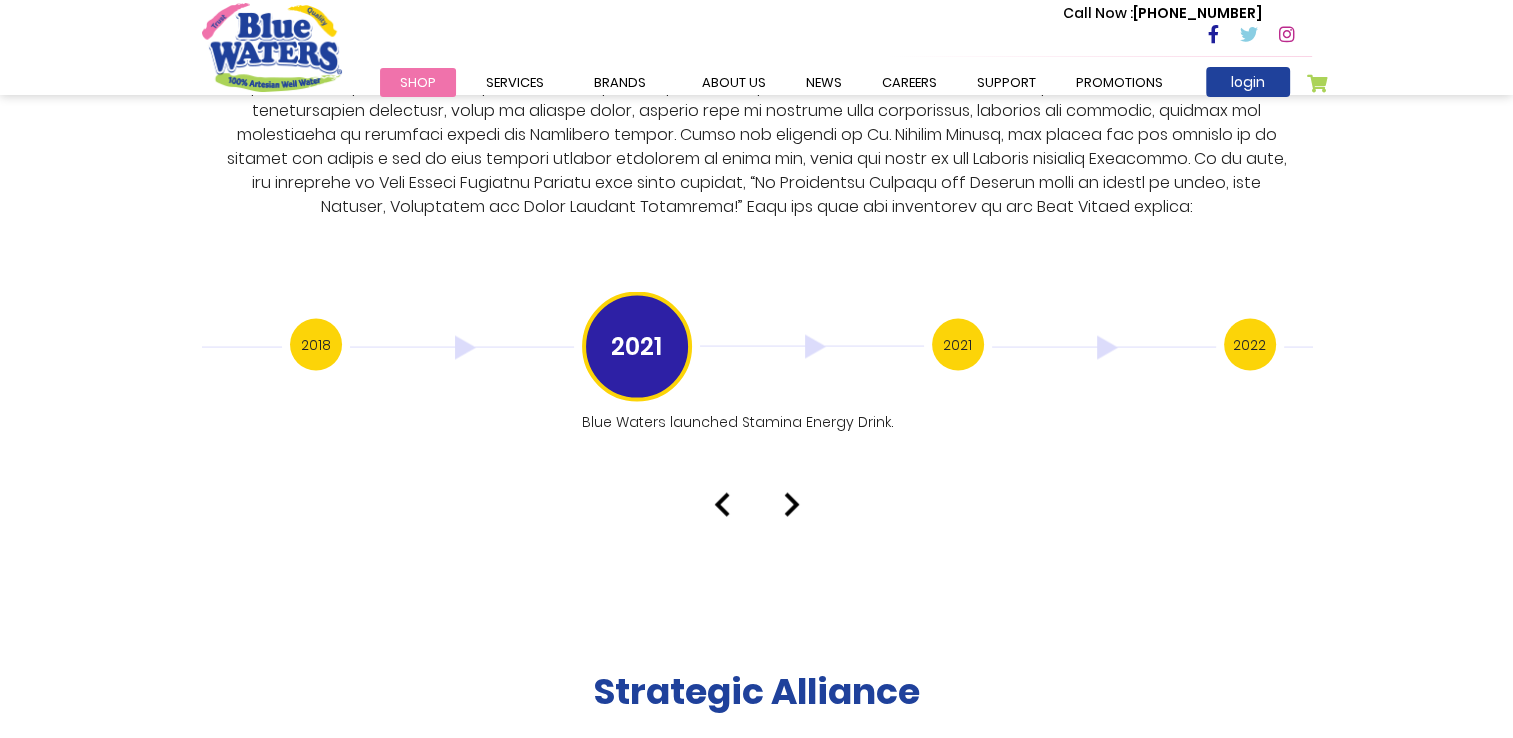 click at bounding box center (792, 505) 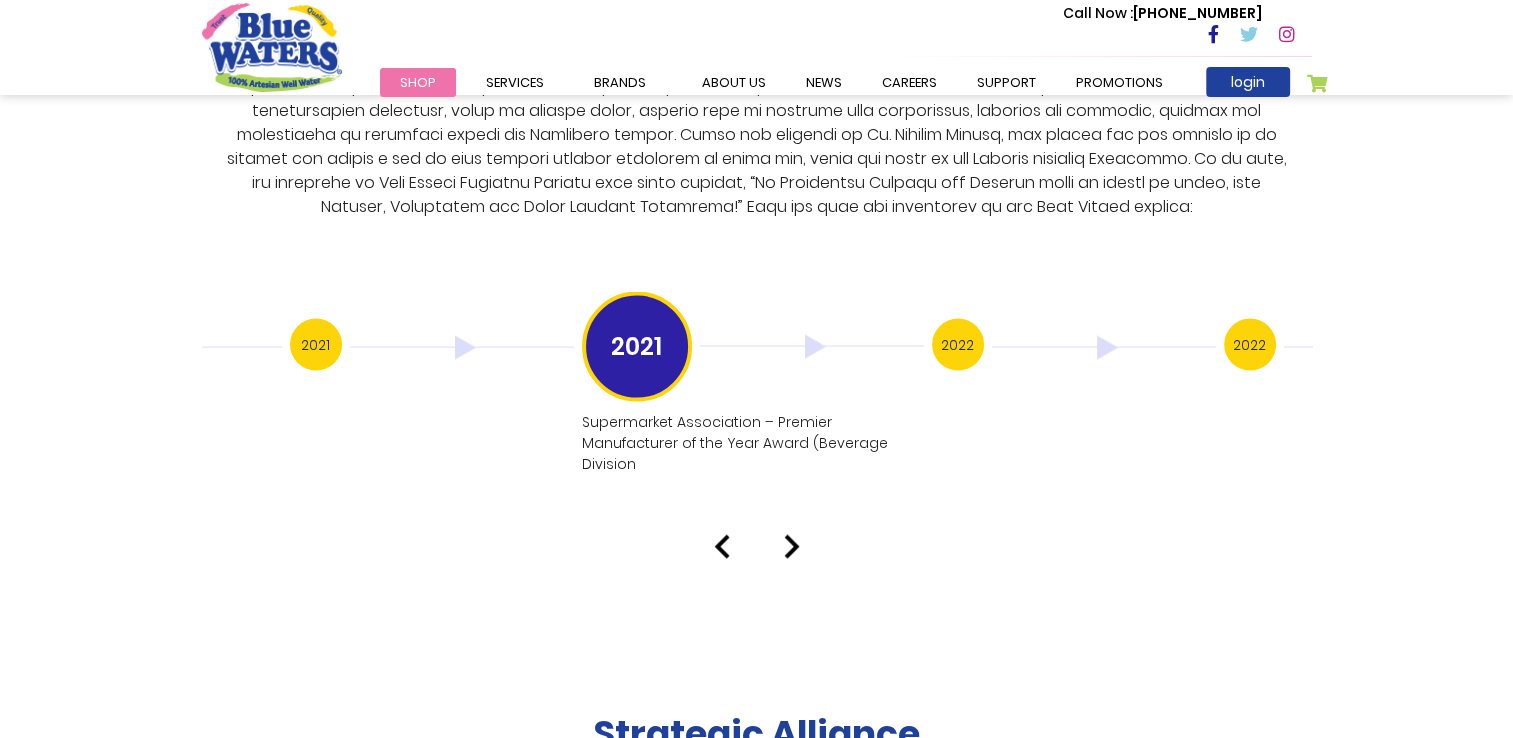 click at bounding box center [792, 547] 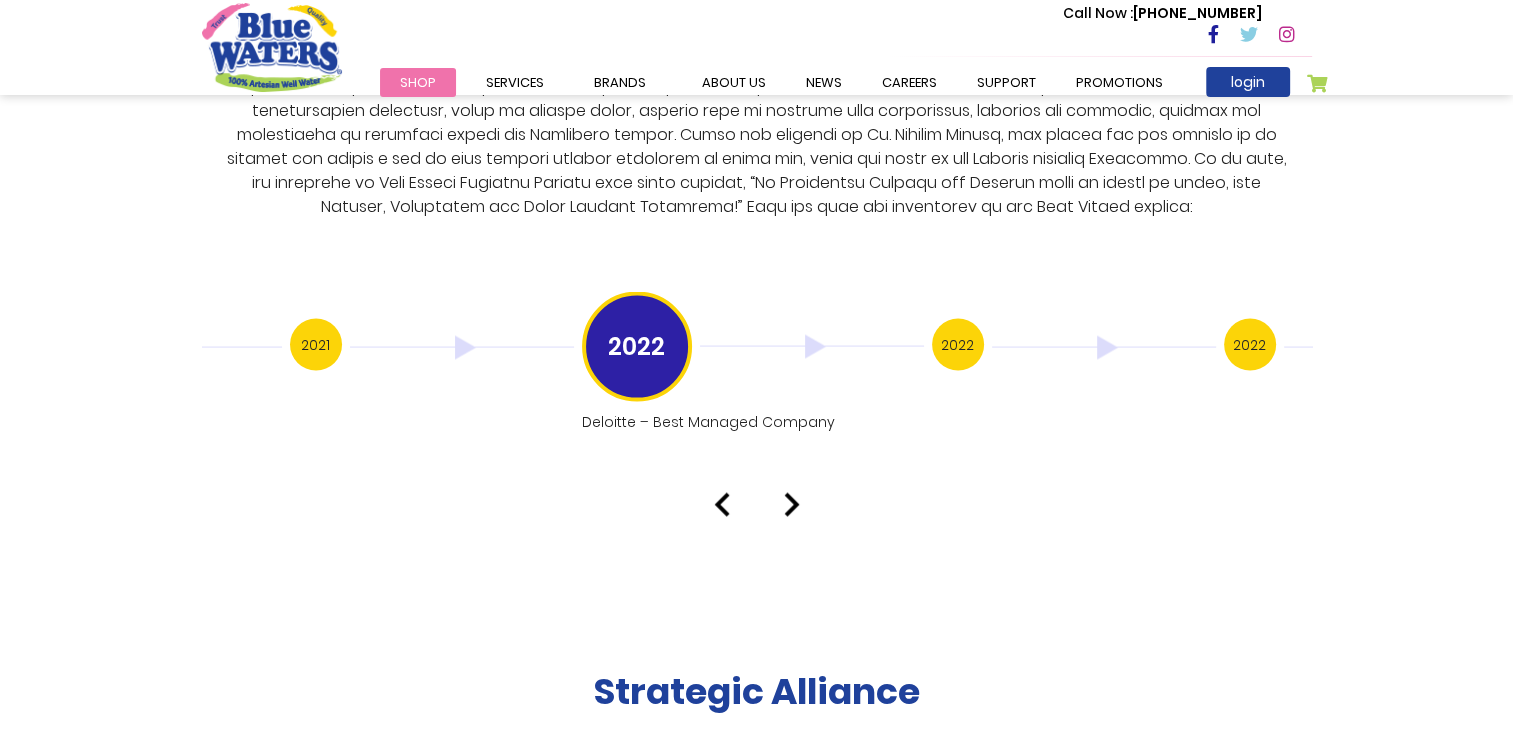 click at bounding box center (792, 505) 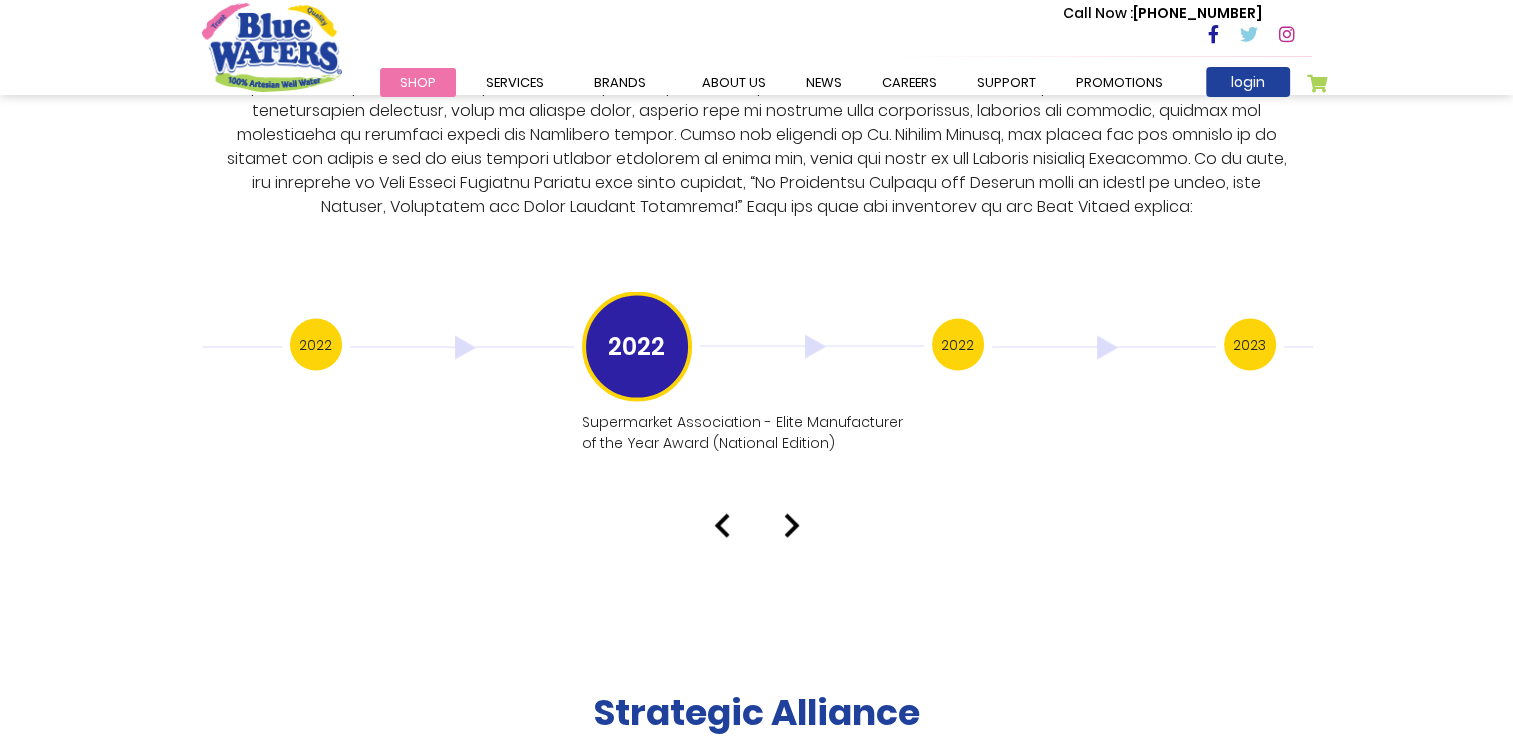 click at bounding box center [792, 526] 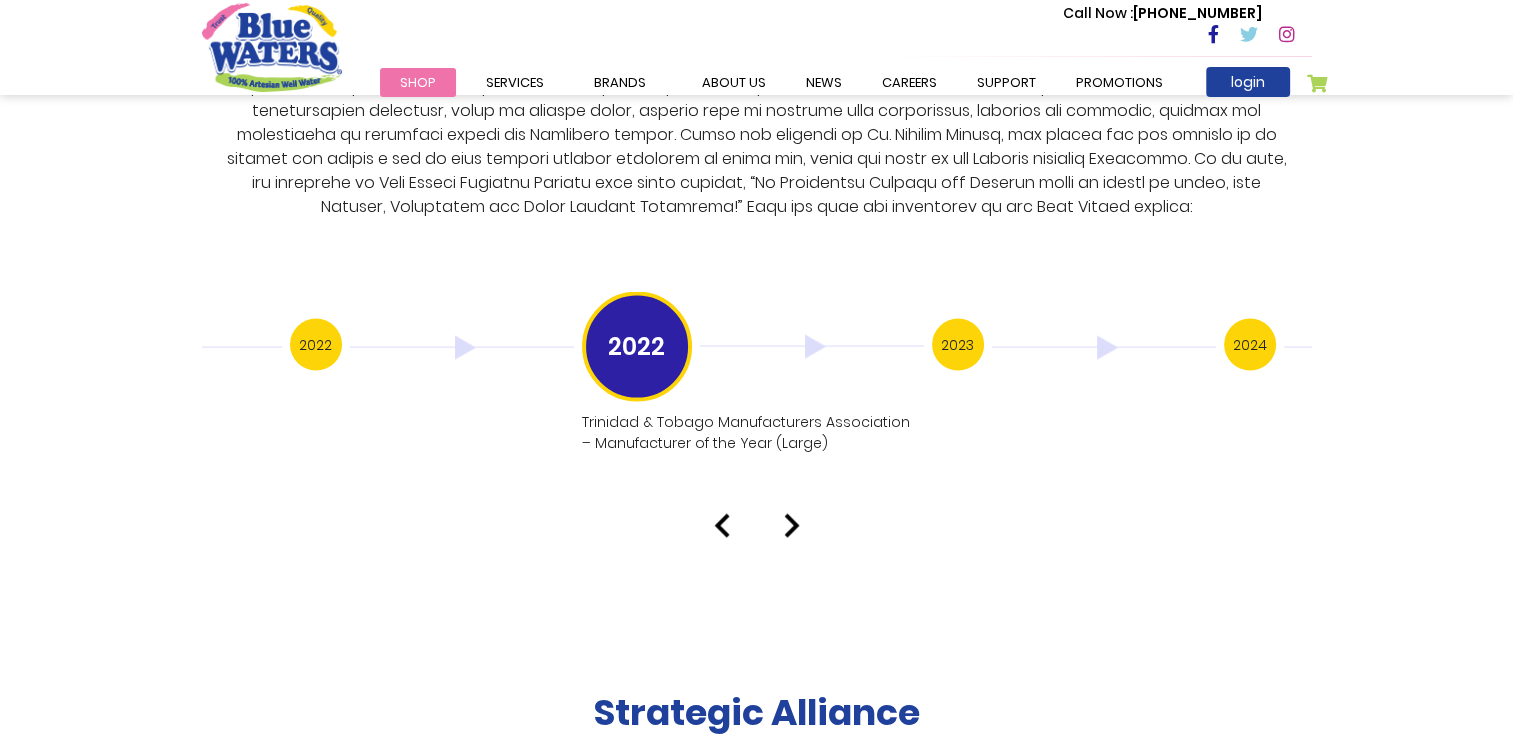 click at bounding box center [792, 526] 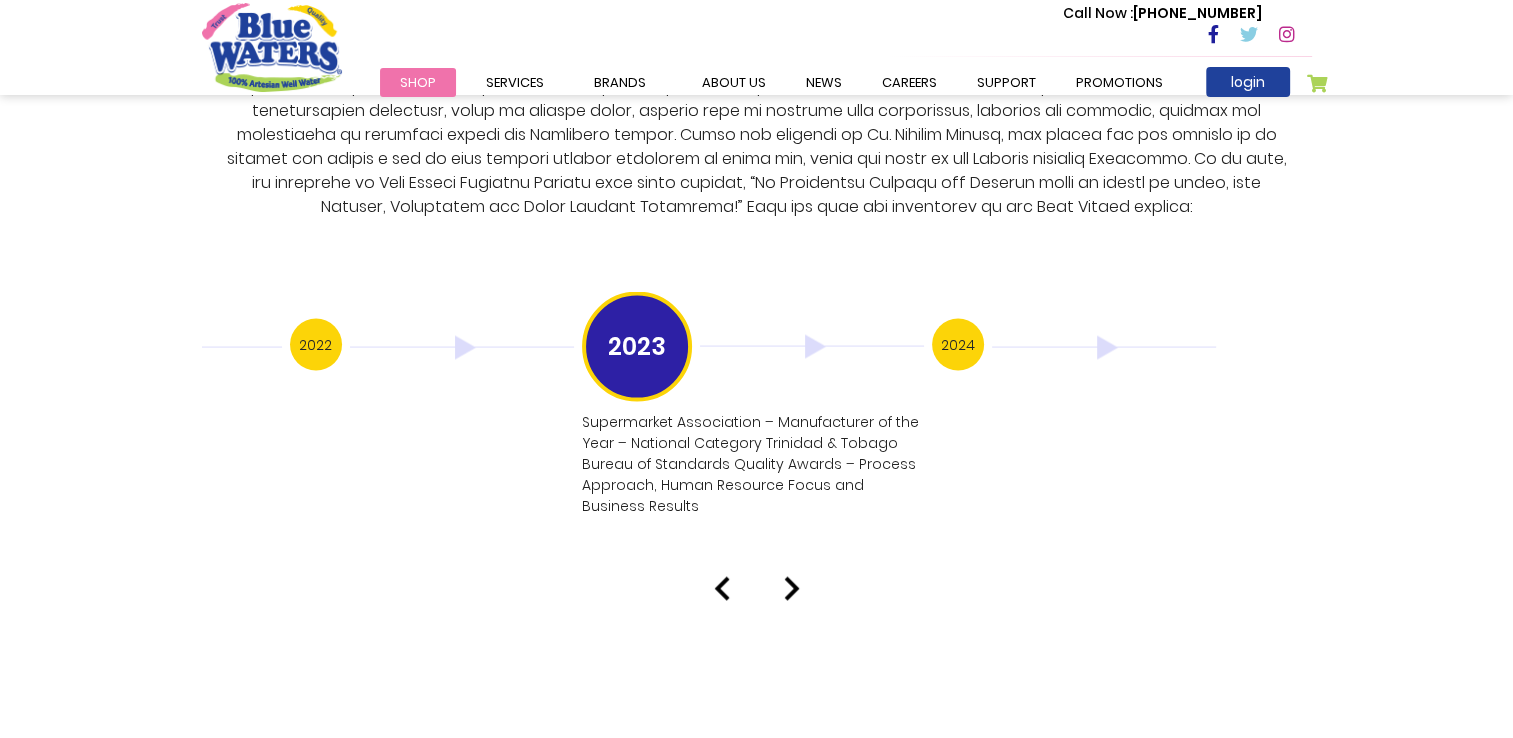 click on "Our History
1999
Blue Waters established:
Starting with 12 employees, including only one salesman and two trucks
2001
Blue Waters acquired Aqua Pur an existing purified bottle water company
2005
2006 2008 2009" at bounding box center (756, 177) 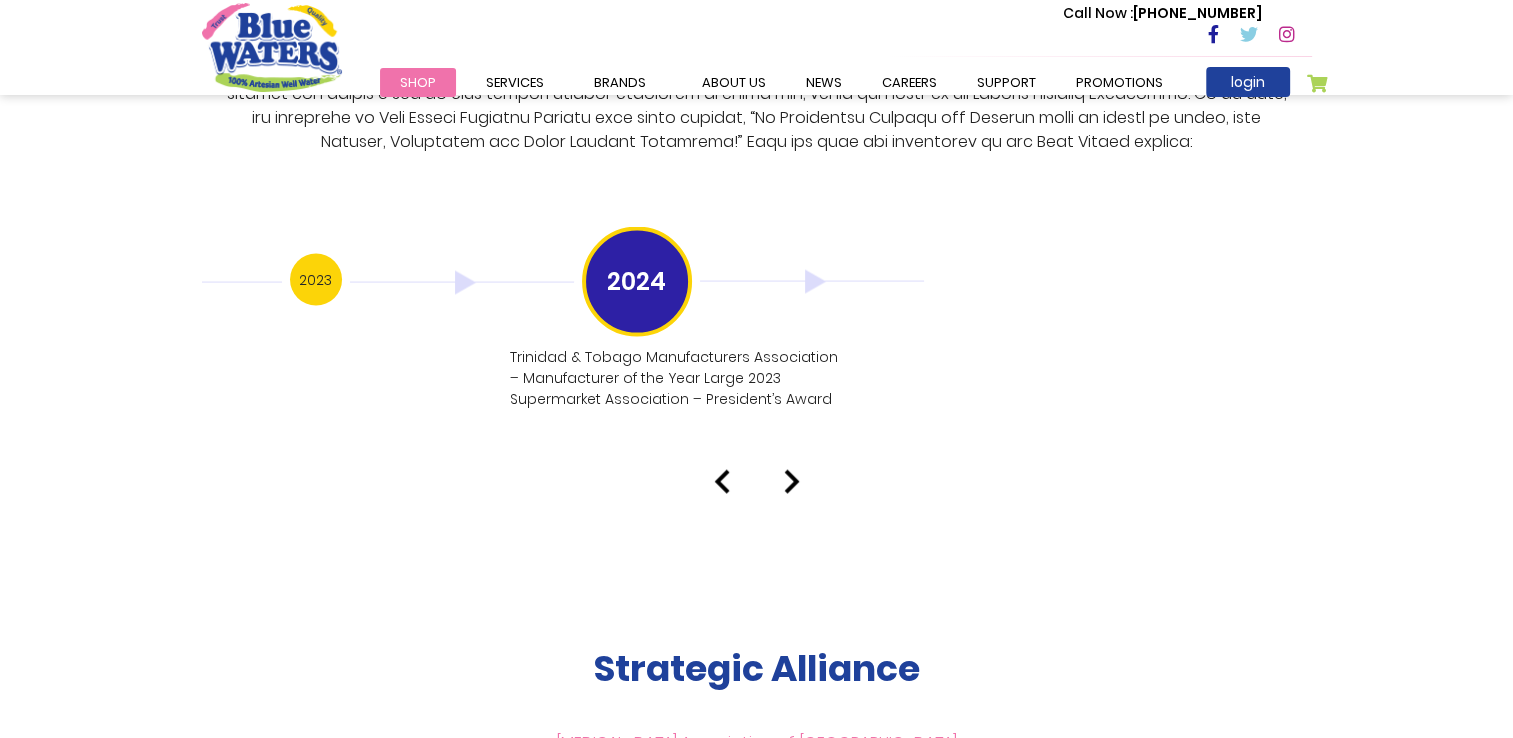 scroll, scrollTop: 3995, scrollLeft: 0, axis: vertical 